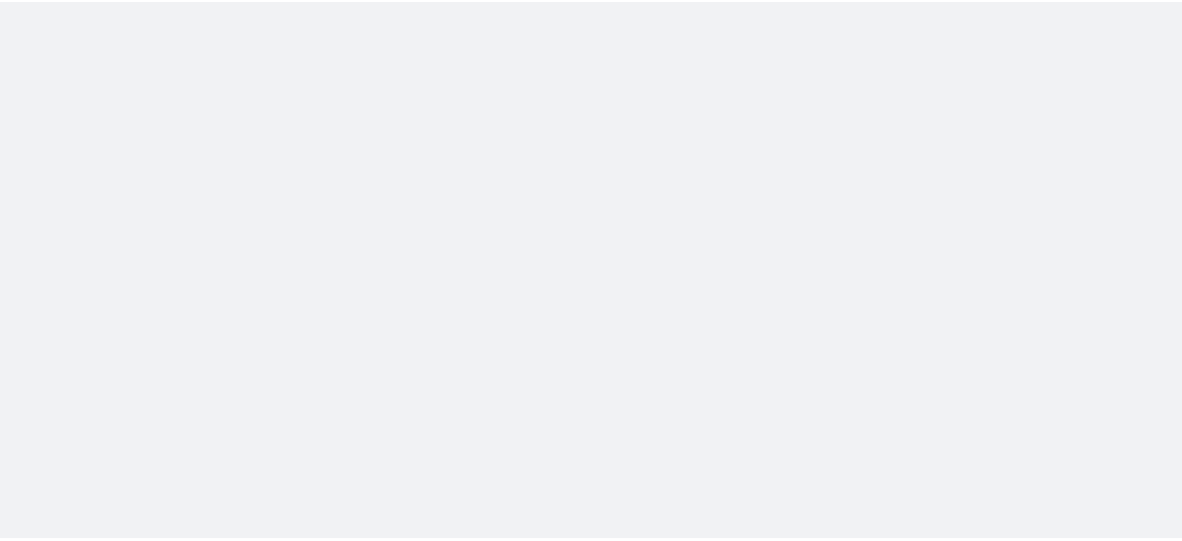 scroll, scrollTop: 0, scrollLeft: 0, axis: both 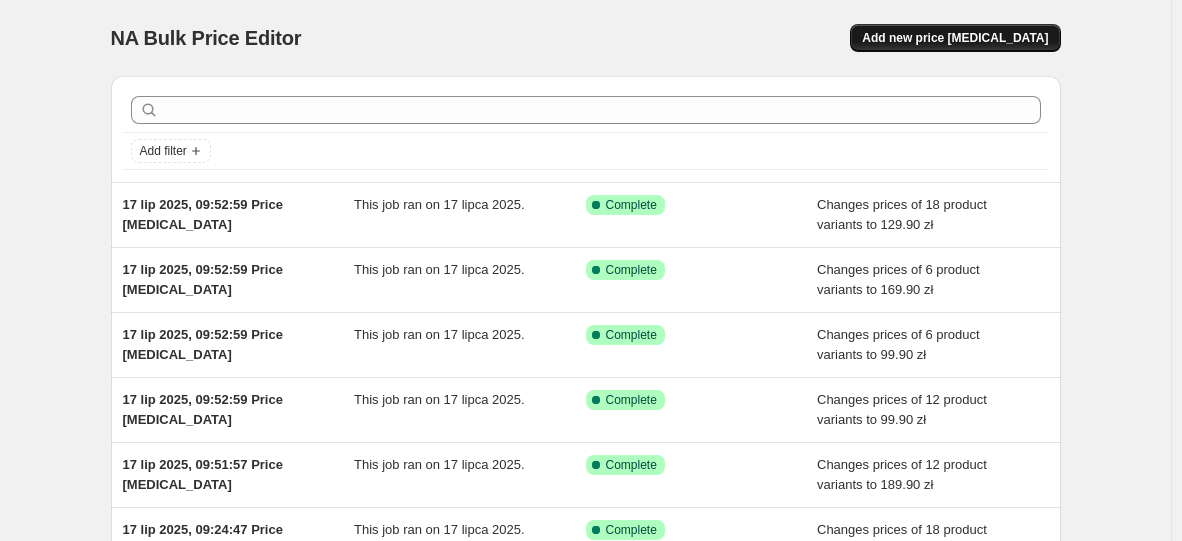 click on "Add new price [MEDICAL_DATA]" at bounding box center [955, 38] 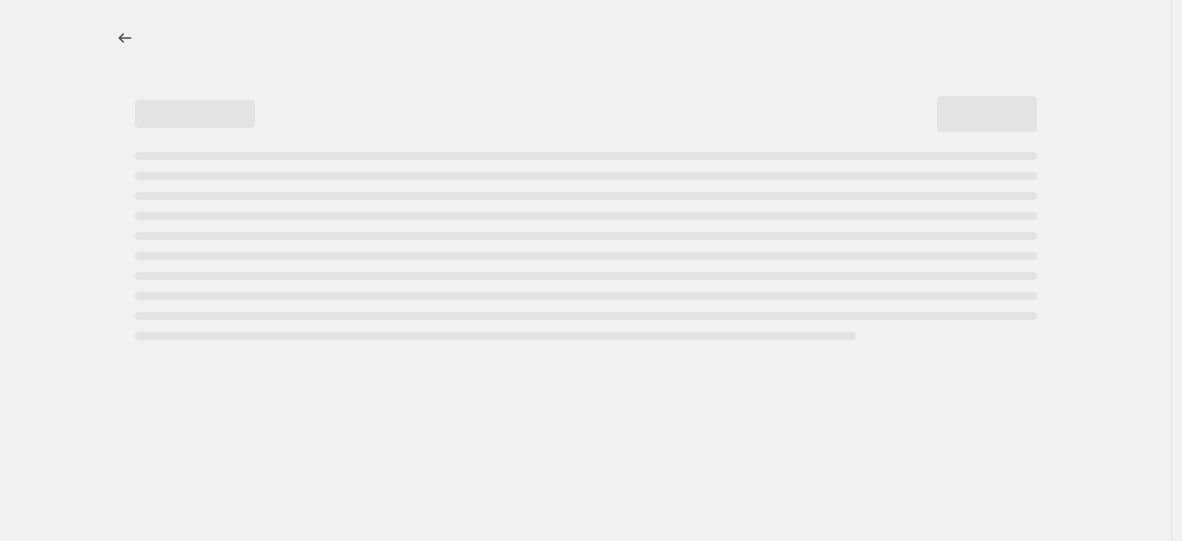 select on "percentage" 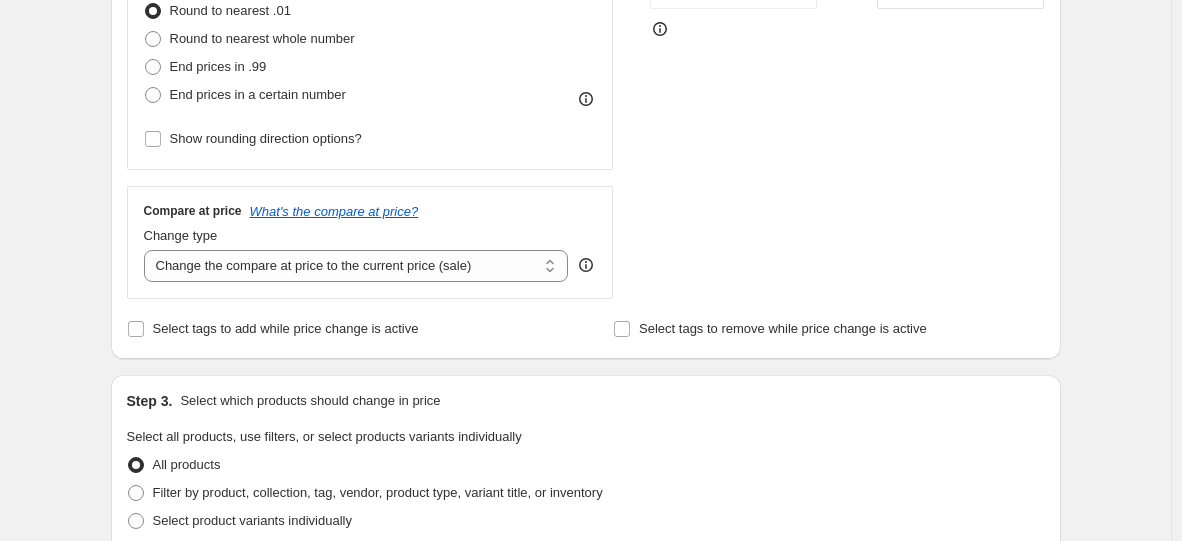 scroll, scrollTop: 859, scrollLeft: 0, axis: vertical 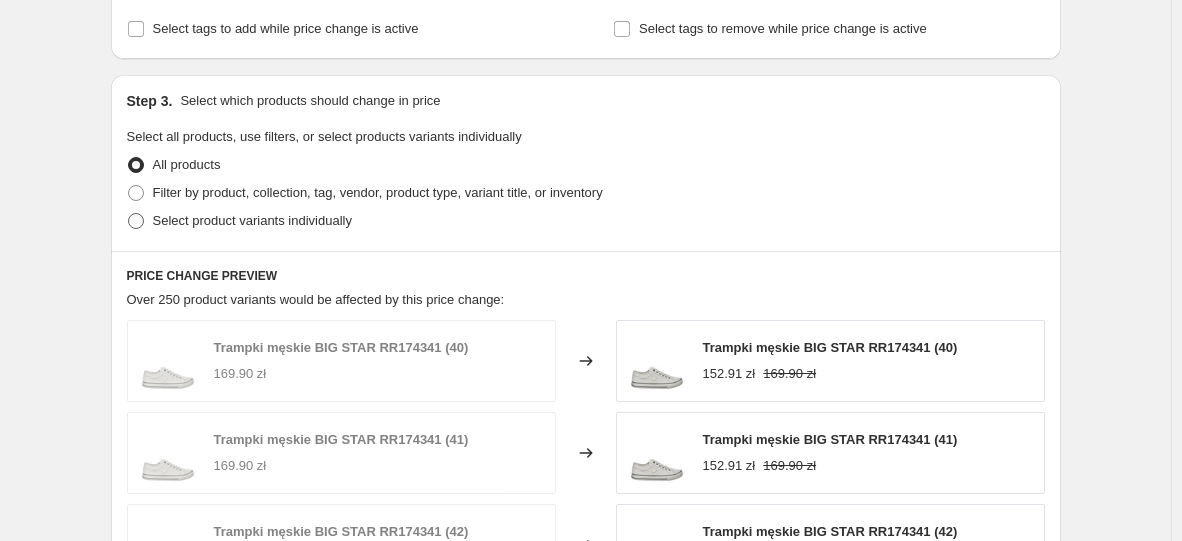 click on "Select product variants individually" at bounding box center [252, 221] 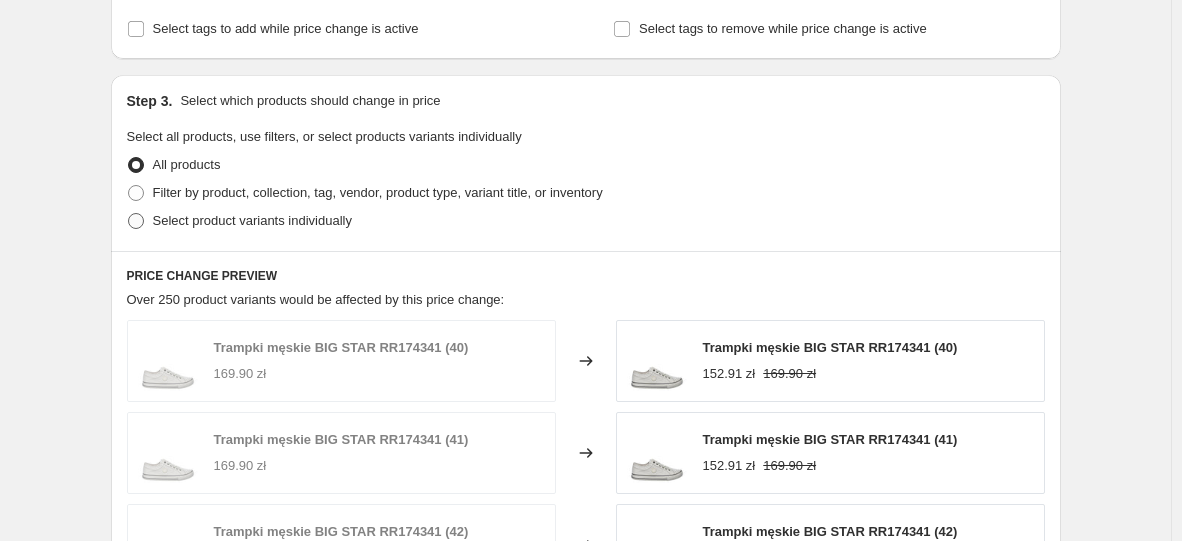 radio on "true" 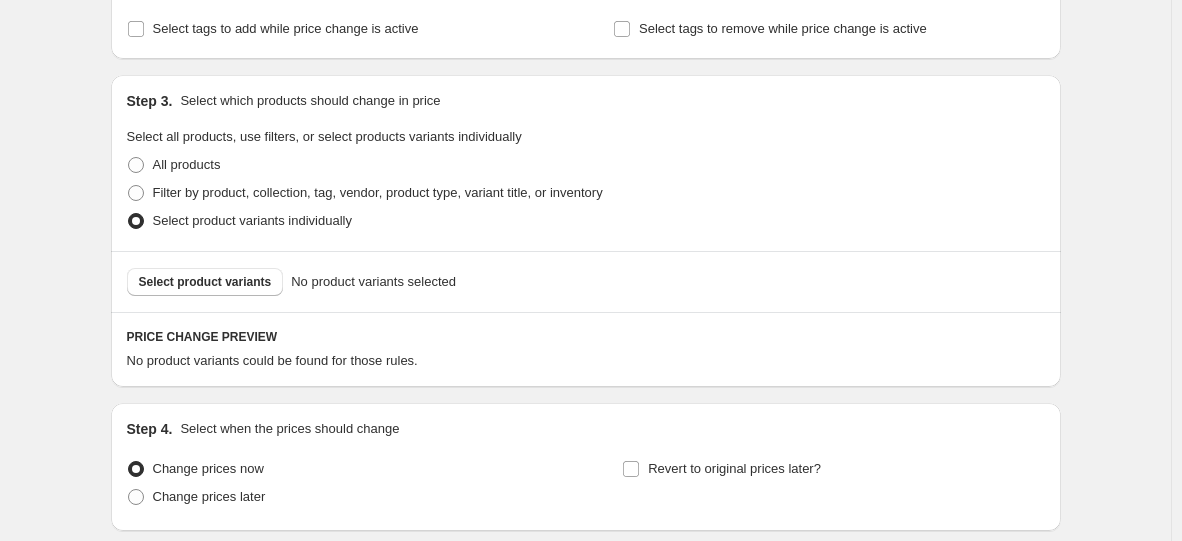 click on "Select product variants No   product variants selected" at bounding box center [586, 281] 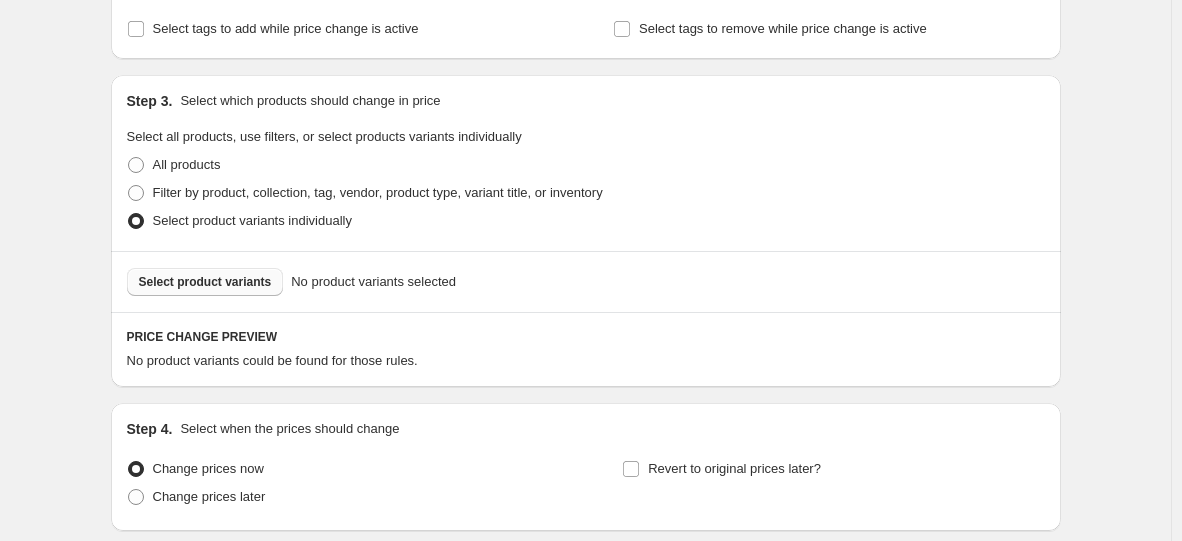 click on "Select product variants" at bounding box center (205, 282) 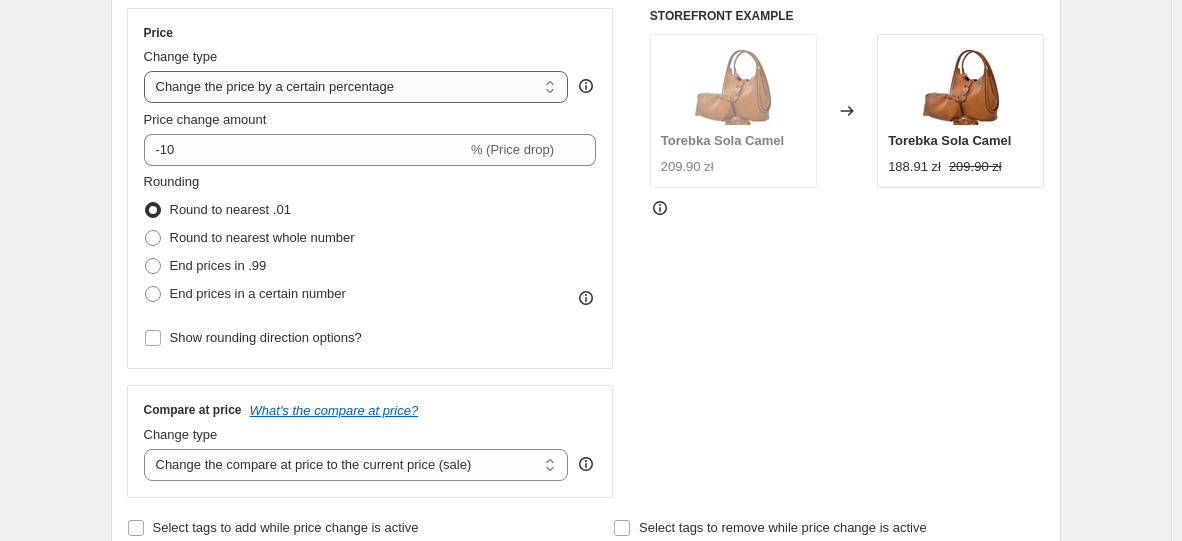 scroll, scrollTop: 359, scrollLeft: 0, axis: vertical 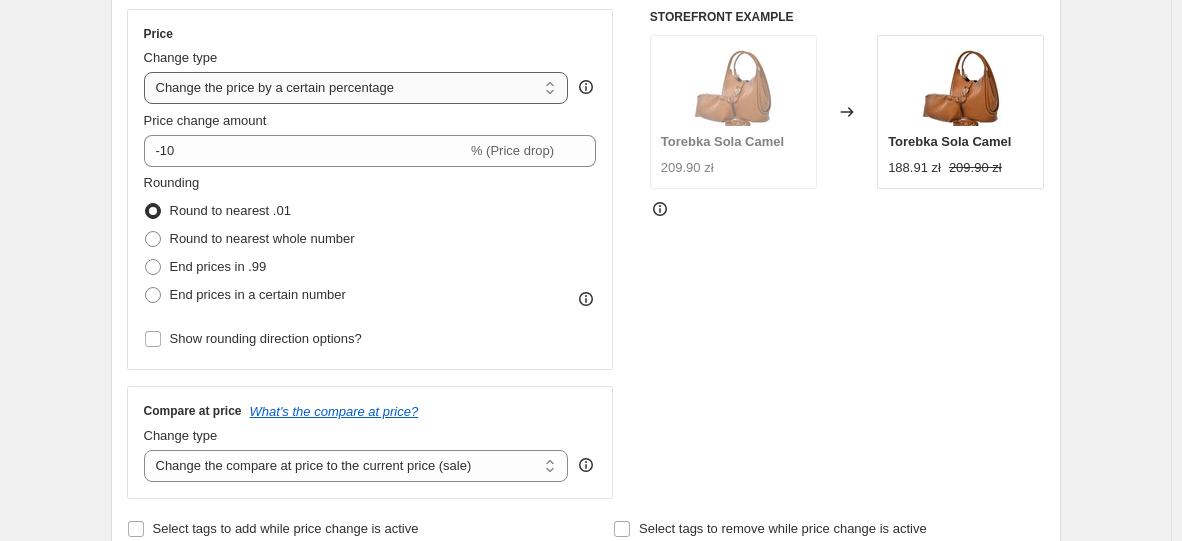 click on "Change the price to a certain amount Change the price by a certain amount Change the price by a certain percentage Change the price to the current compare at price (price before sale) Change the price by a certain amount relative to the compare at price Change the price by a certain percentage relative to the compare at price Don't change the price Change the price by a certain percentage relative to the cost per item Change price to certain cost margin" at bounding box center (356, 88) 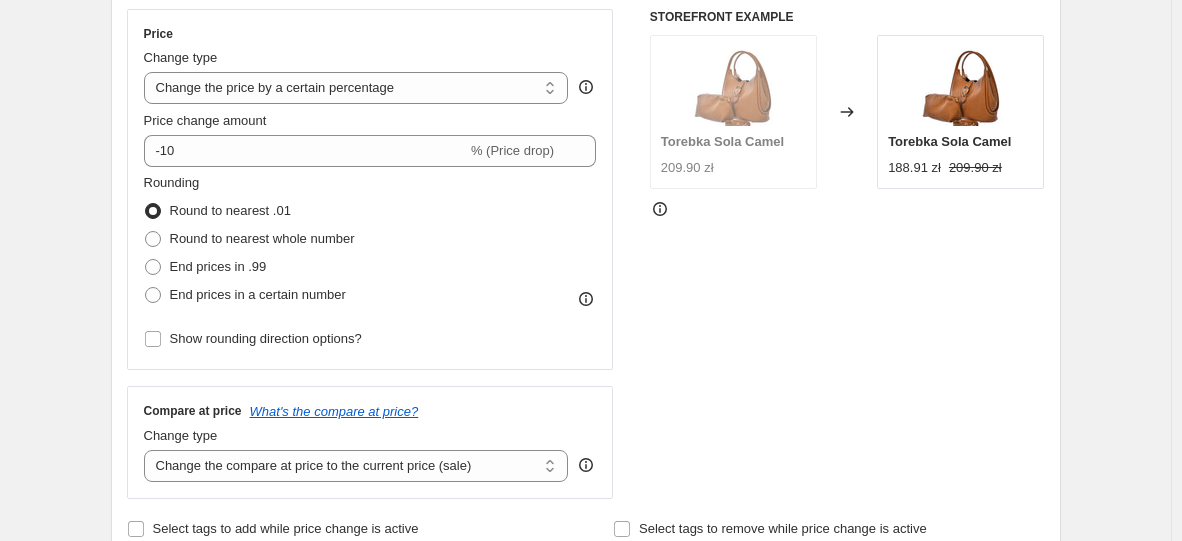 select on "to" 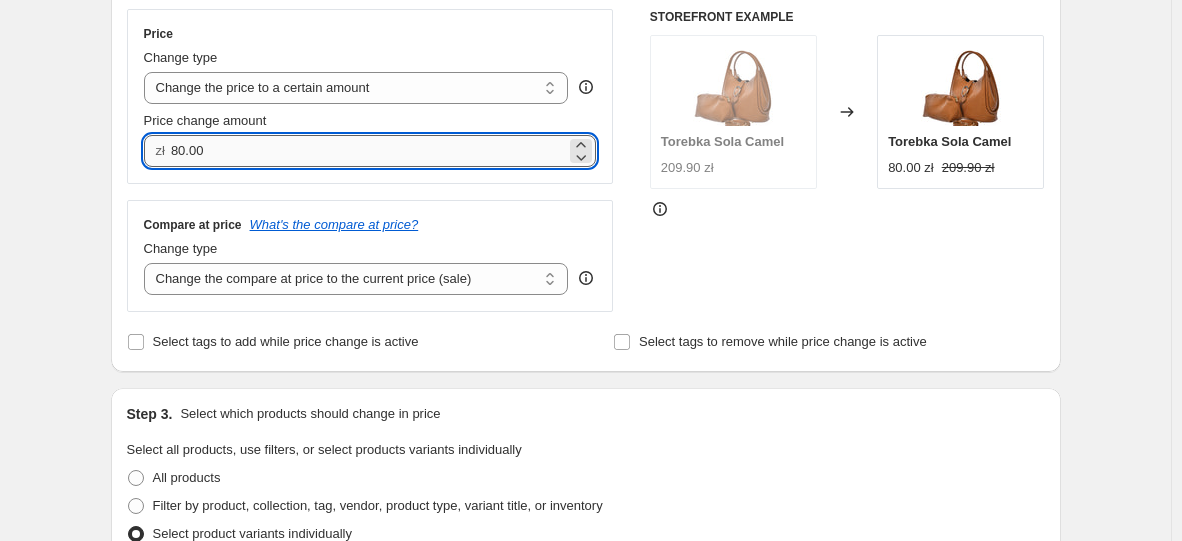 click on "80.00" at bounding box center [368, 151] 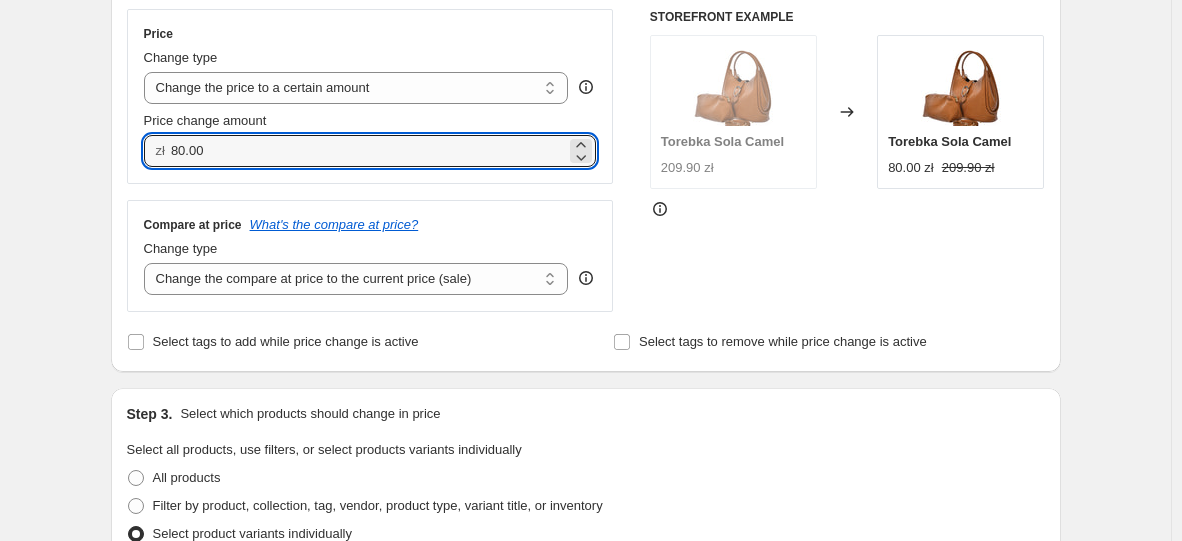 drag, startPoint x: 242, startPoint y: 146, endPoint x: 87, endPoint y: 126, distance: 156.285 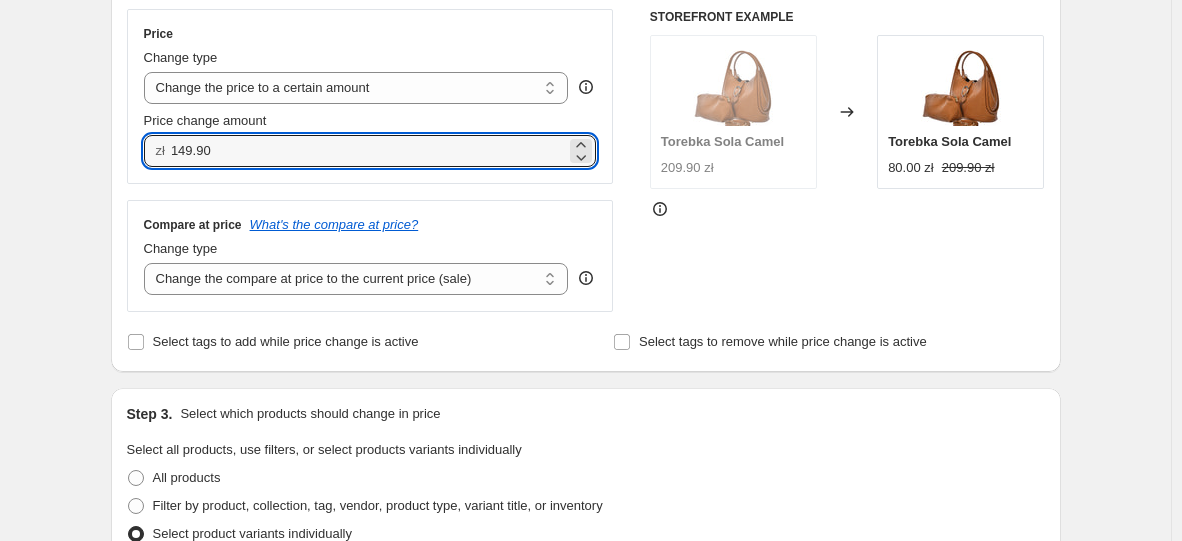 type on "149.90" 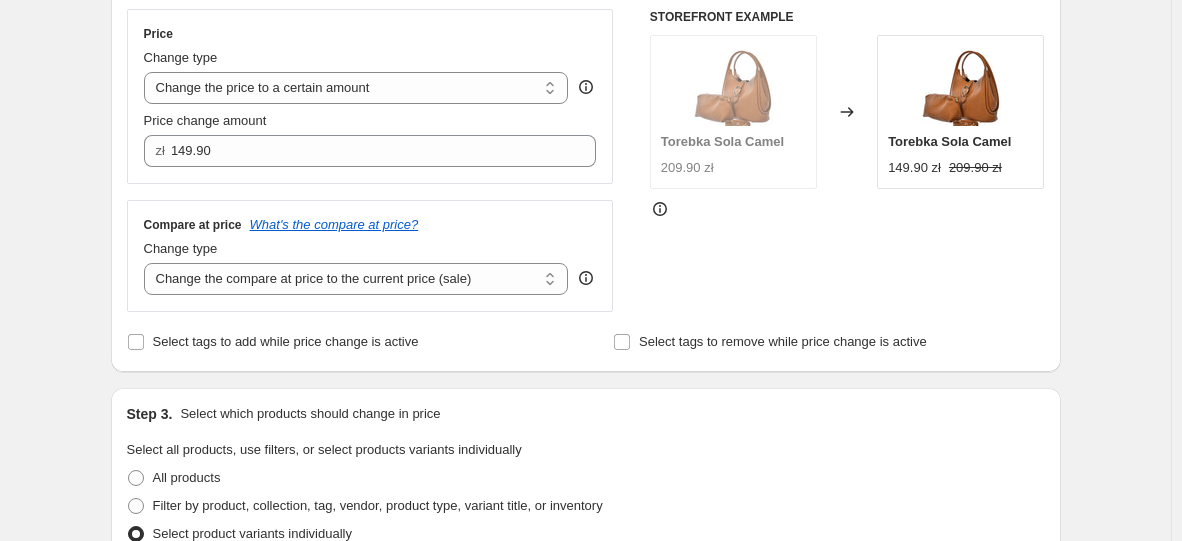 click on "Create new price [MEDICAL_DATA]. This page is ready Create new price [MEDICAL_DATA] Draft Step 1. Optionally give your price [MEDICAL_DATA] a title (eg "March 30% off sale on boots") 17 lip 2025, 11:19:08 Price [MEDICAL_DATA] This title is just for internal use, customers won't see it Step 2. Select how the prices should change Use bulk price change rules Set product prices individually Use CSV upload Price Change type Change the price to a certain amount Change the price by a certain amount Change the price by a certain percentage Change the price to the current compare at price (price before sale) Change the price by a certain amount relative to the compare at price Change the price by a certain percentage relative to the compare at price Don't change the price Change the price by a certain percentage relative to the cost per item Change price to certain cost margin Change the price to a certain amount Price change amount zł 149.90 Compare at price What's the compare at price? Change type Don't change the compare at price" at bounding box center [585, 486] 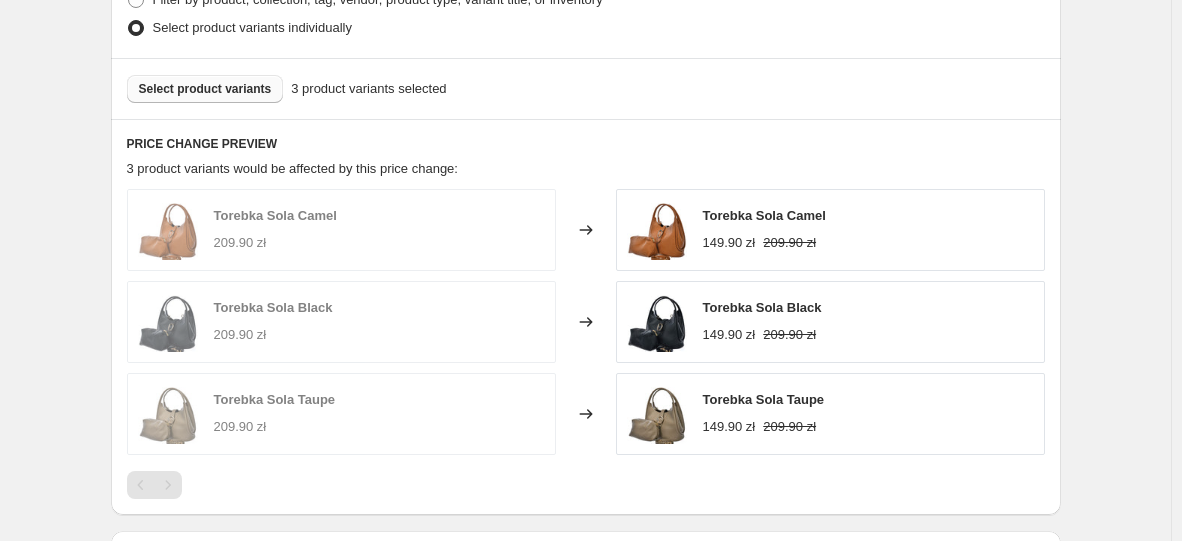 scroll, scrollTop: 1150, scrollLeft: 0, axis: vertical 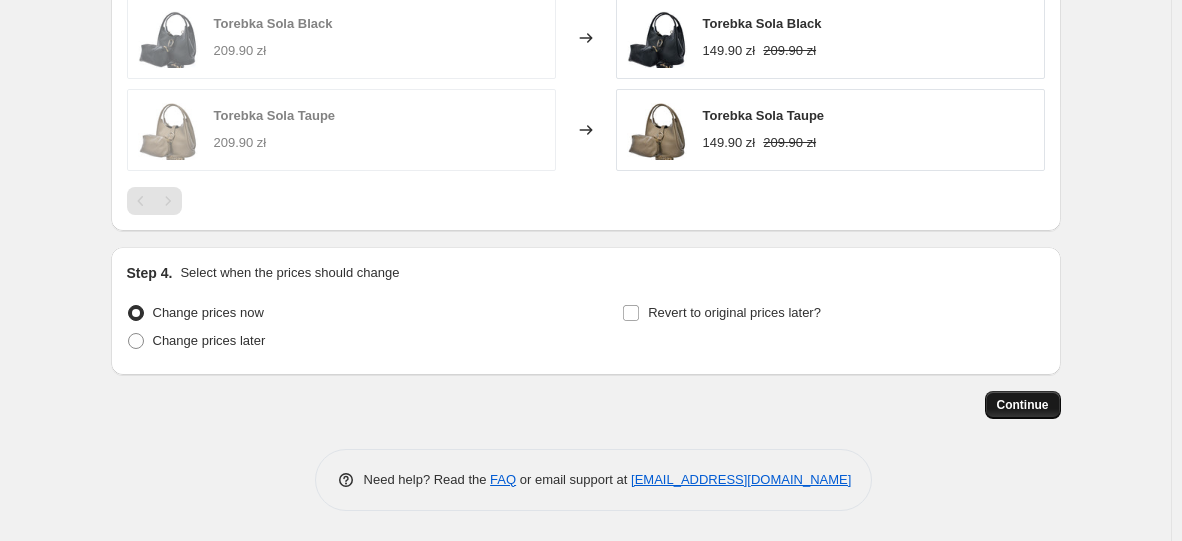 click on "Continue" at bounding box center (1023, 405) 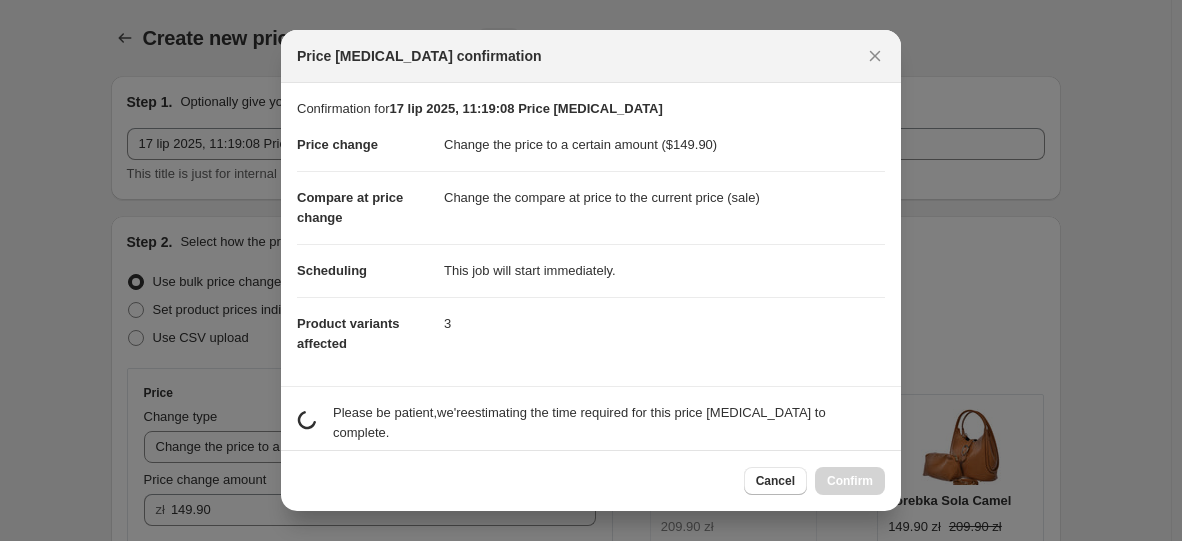 scroll, scrollTop: 0, scrollLeft: 0, axis: both 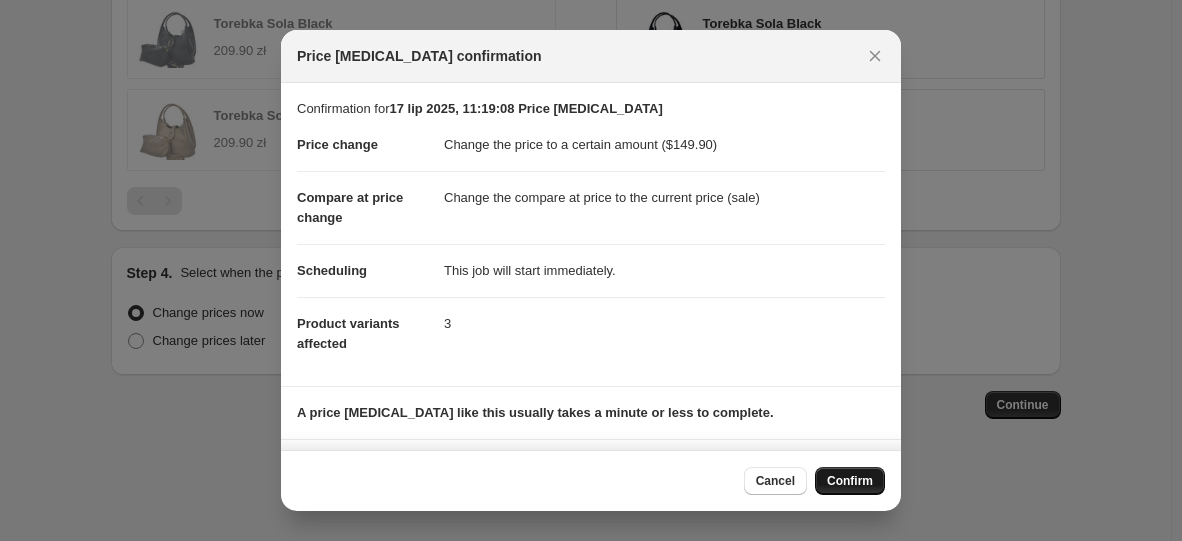 click on "Confirm" at bounding box center [850, 481] 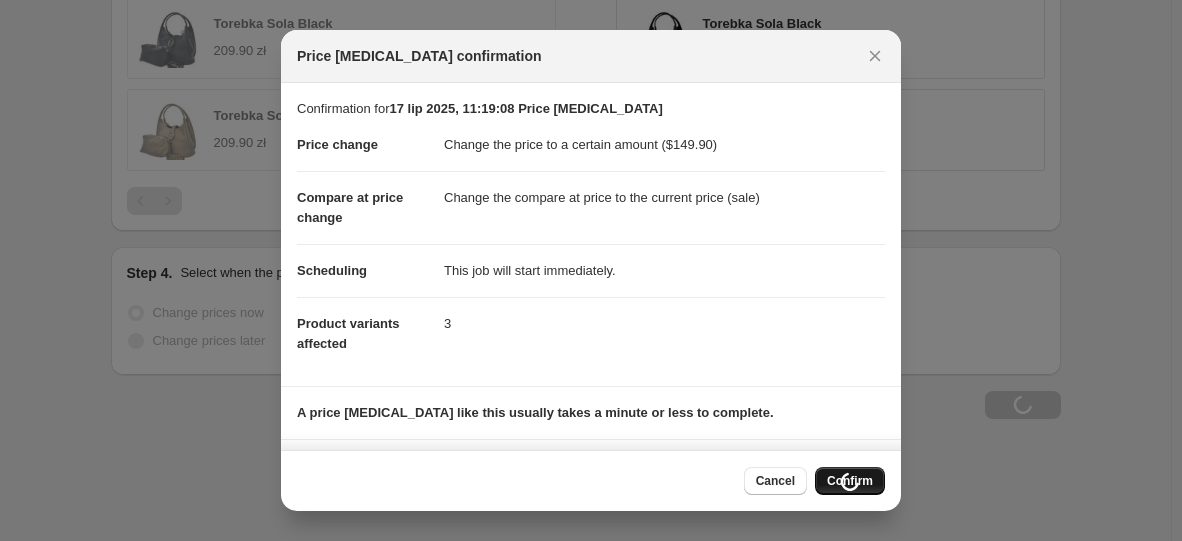 scroll, scrollTop: 1218, scrollLeft: 0, axis: vertical 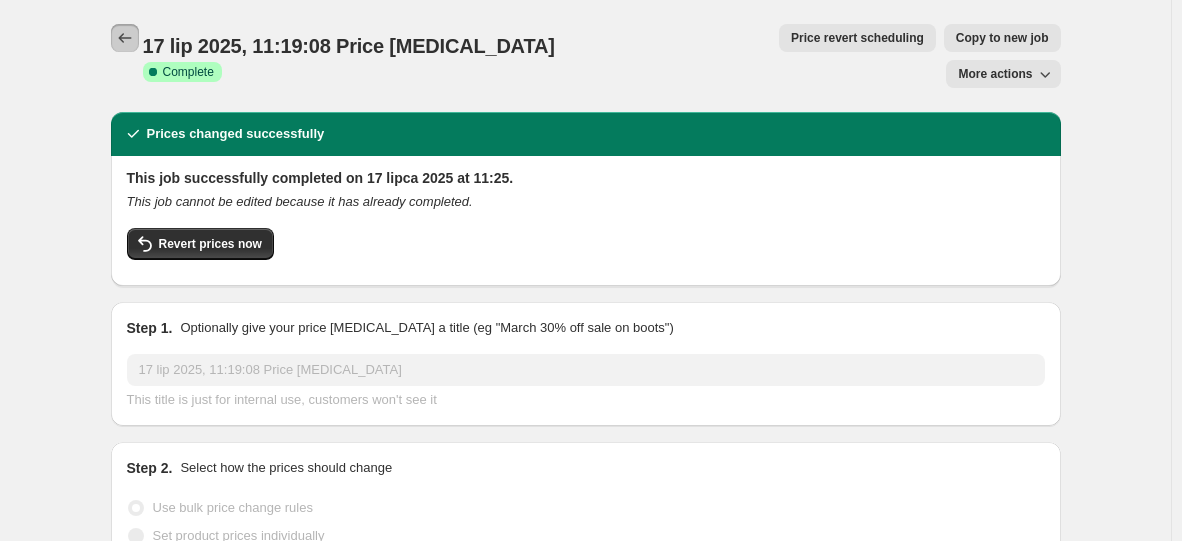 click 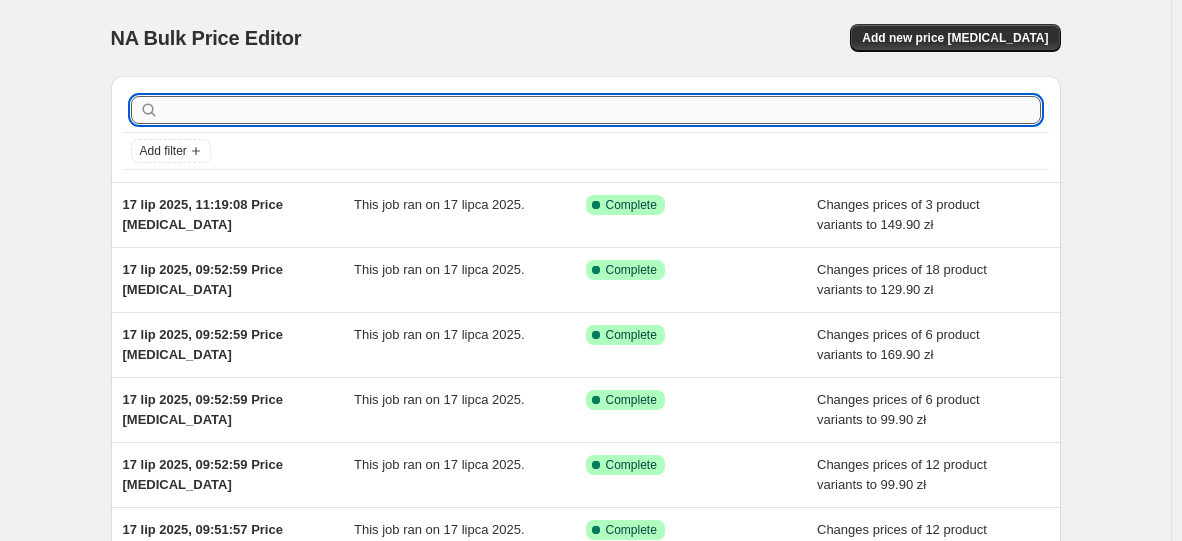 click at bounding box center (602, 110) 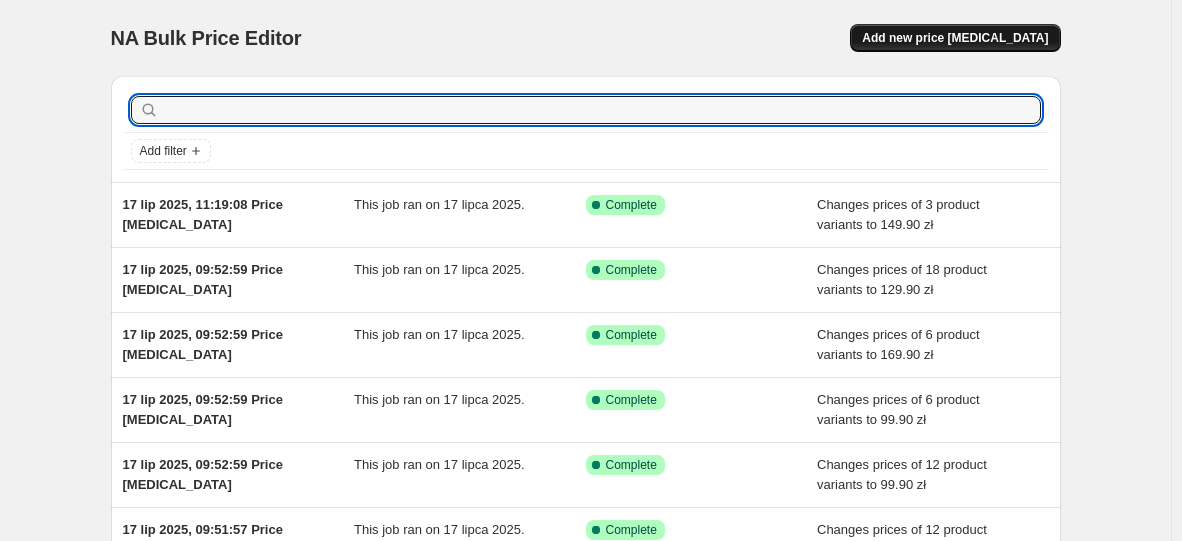 click on "Add new price [MEDICAL_DATA]" at bounding box center (955, 38) 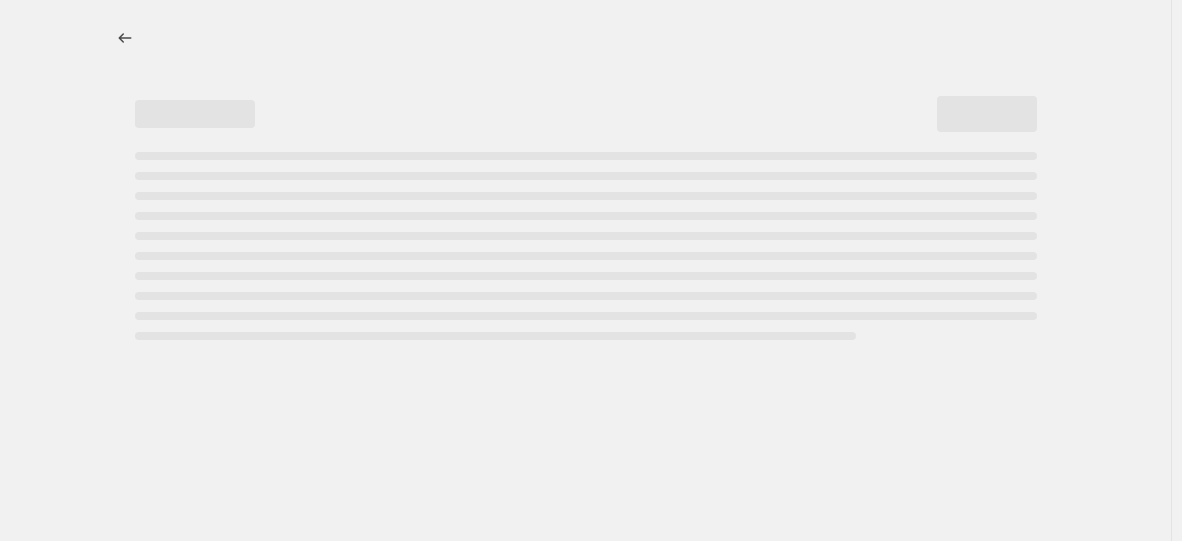 select on "percentage" 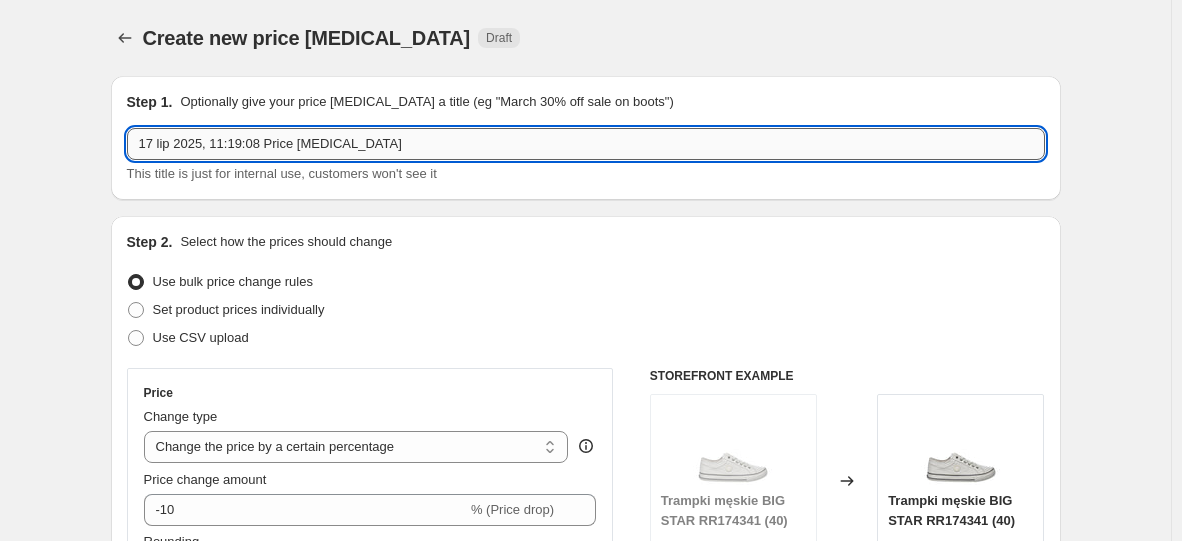 click on "17 lip 2025, 11:19:08 Price [MEDICAL_DATA]" at bounding box center [586, 144] 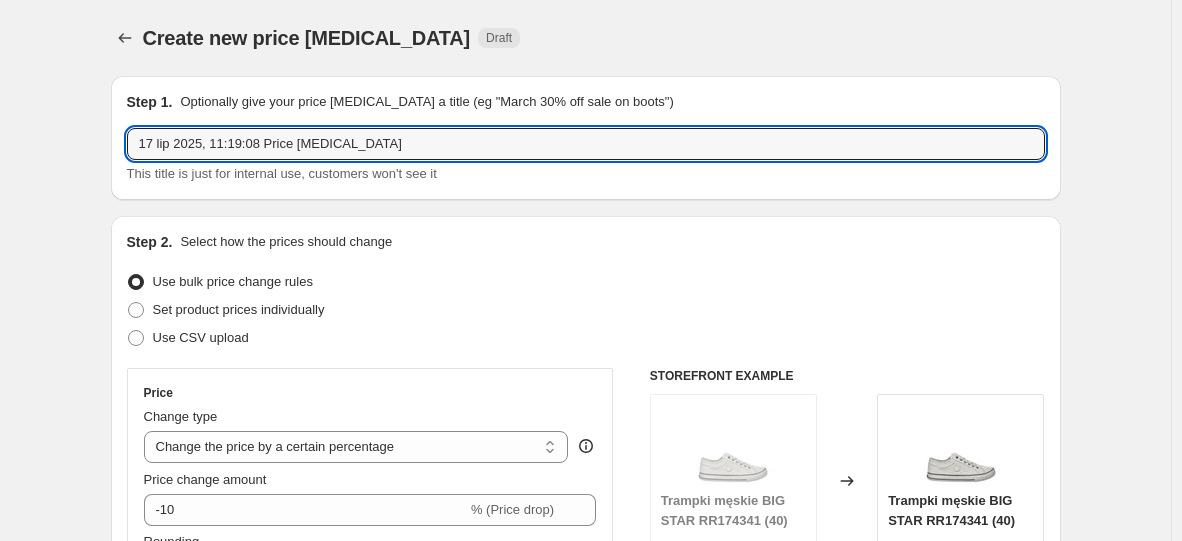click on "Create new price [MEDICAL_DATA]. This page is ready Create new price [MEDICAL_DATA] Draft Step 1. Optionally give your price [MEDICAL_DATA] a title (eg "March 30% off sale on boots") 17 lip 2025, 11:19:08 Price [MEDICAL_DATA] This title is just for internal use, customers won't see it Step 2. Select how the prices should change Use bulk price change rules Set product prices individually Use CSV upload Price Change type Change the price to a certain amount Change the price by a certain amount Change the price by a certain percentage Change the price to the current compare at price (price before sale) Change the price by a certain amount relative to the compare at price Change the price by a certain percentage relative to the compare at price Don't change the price Change the price by a certain percentage relative to the cost per item Change price to certain cost margin Change the price by a certain percentage Price change amount -10 % (Price drop) Rounding Round to nearest .01 Round to nearest whole number End prices in .99" at bounding box center (585, 999) 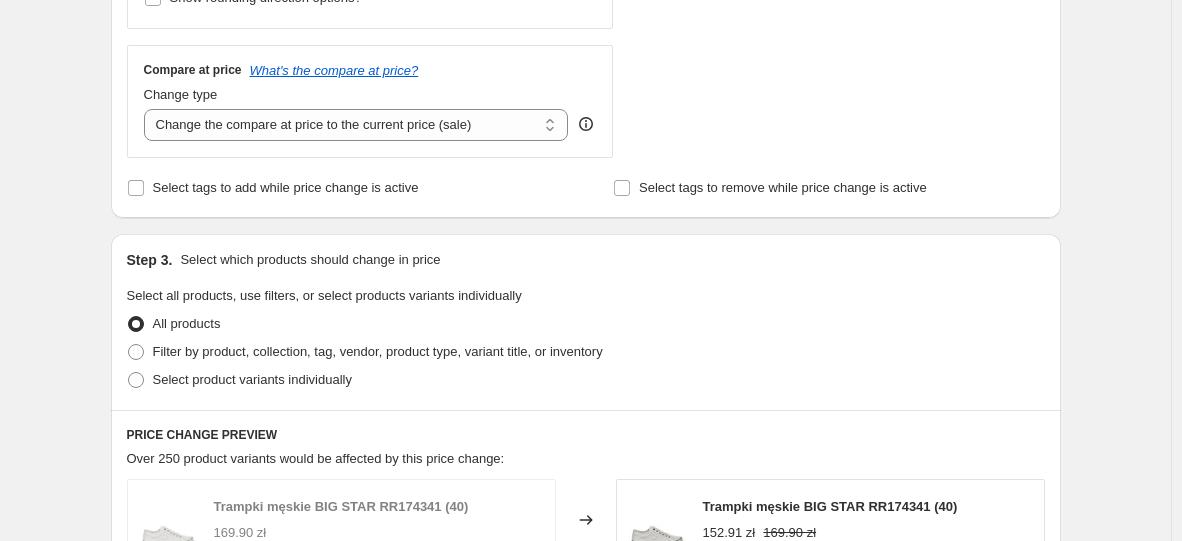 scroll, scrollTop: 1000, scrollLeft: 0, axis: vertical 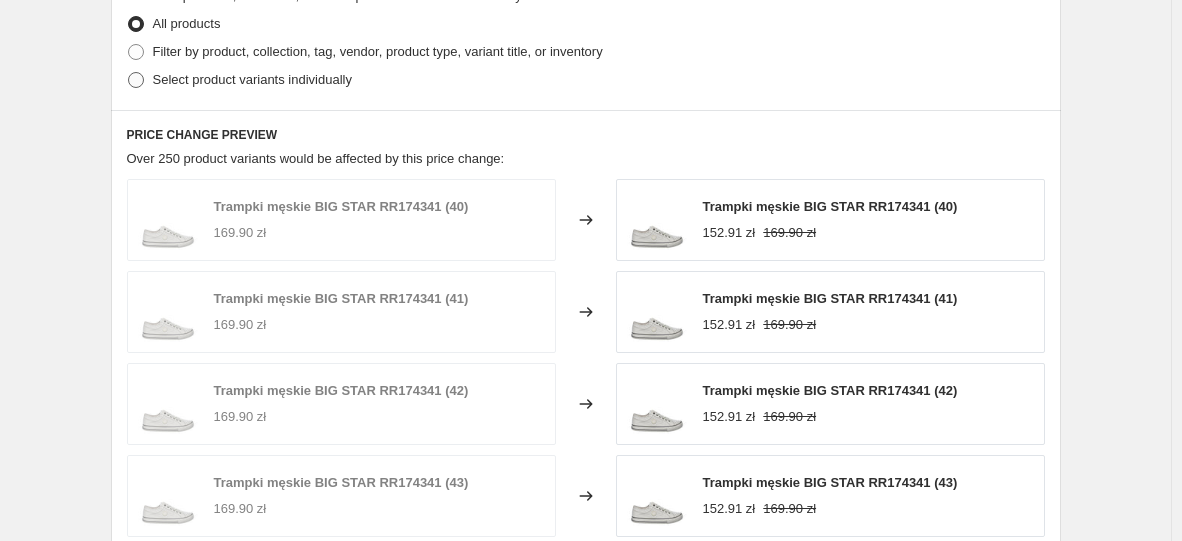 click on "Select product variants individually" at bounding box center [252, 79] 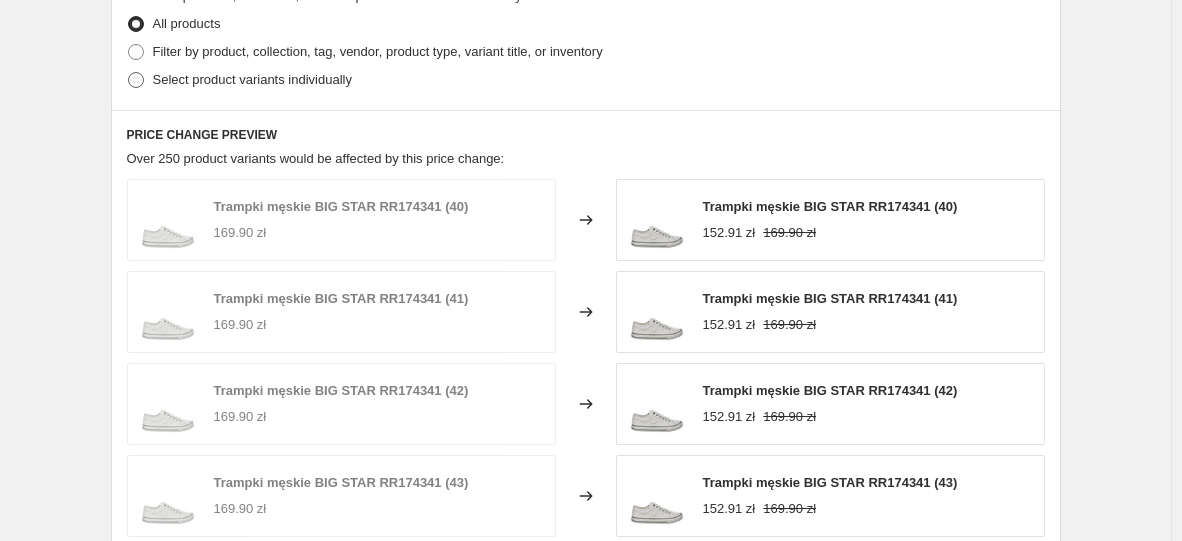 radio on "true" 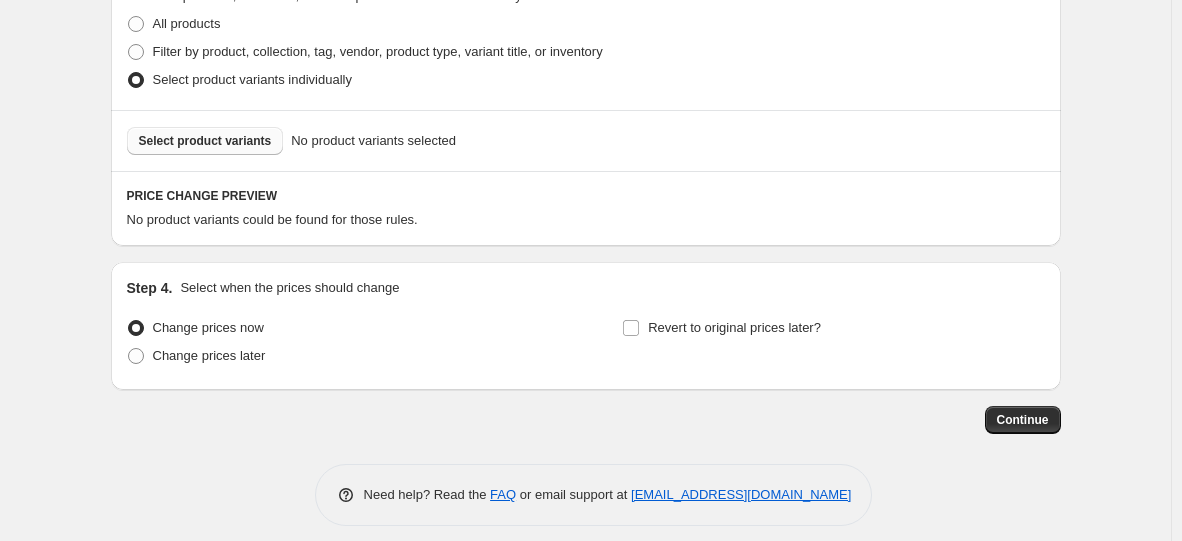 click on "Select product variants" at bounding box center (205, 141) 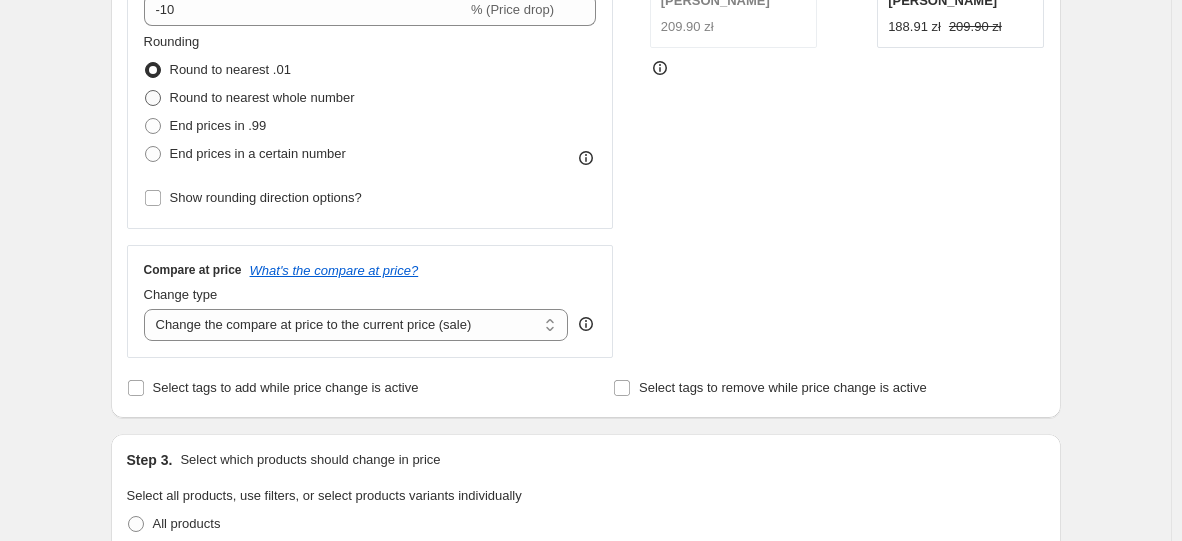 scroll, scrollTop: 400, scrollLeft: 0, axis: vertical 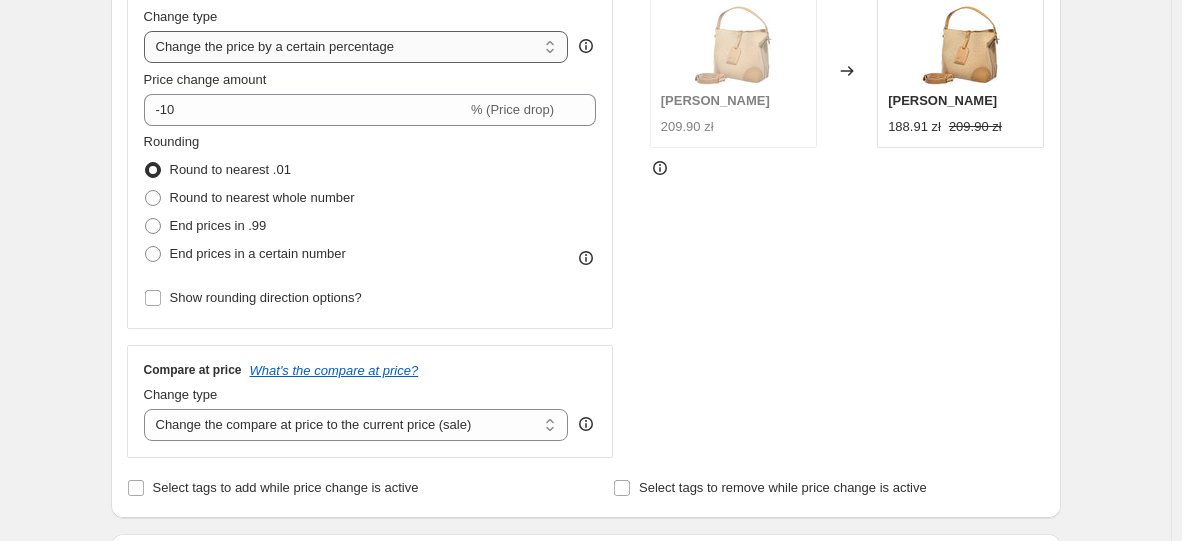 click on "Change the price to a certain amount Change the price by a certain amount Change the price by a certain percentage Change the price to the current compare at price (price before sale) Change the price by a certain amount relative to the compare at price Change the price by a certain percentage relative to the compare at price Don't change the price Change the price by a certain percentage relative to the cost per item Change price to certain cost margin" at bounding box center (356, 47) 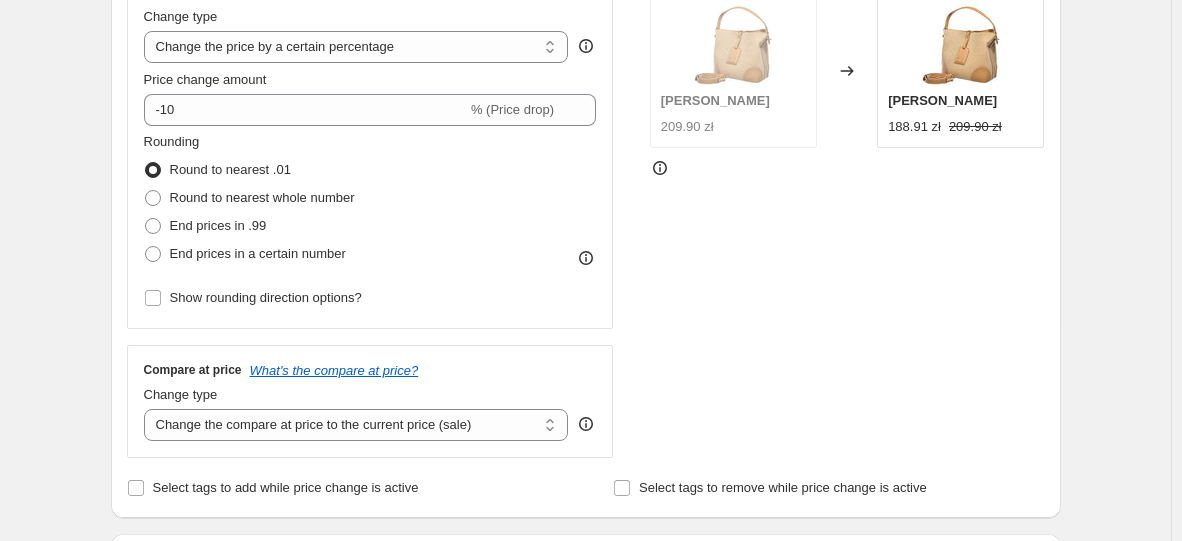 select on "to" 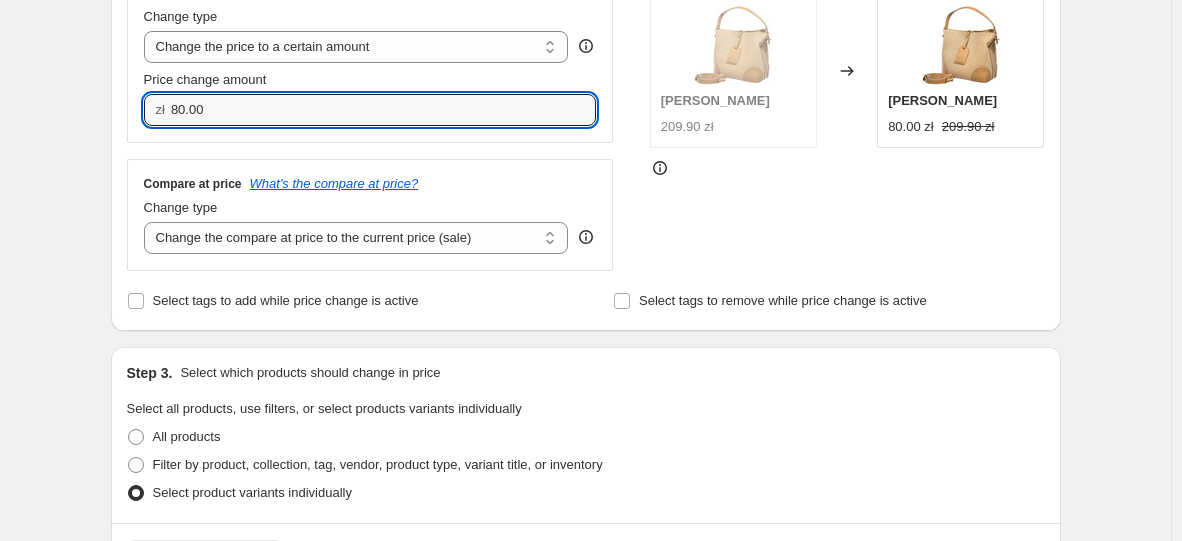 drag, startPoint x: 270, startPoint y: 109, endPoint x: 8, endPoint y: 100, distance: 262.15454 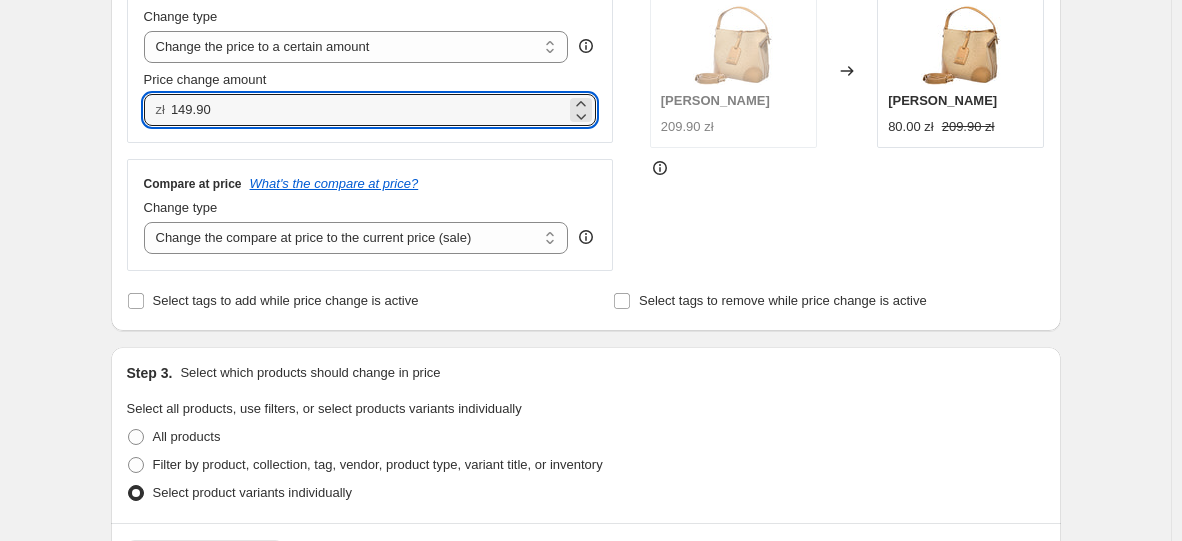 type on "149.90" 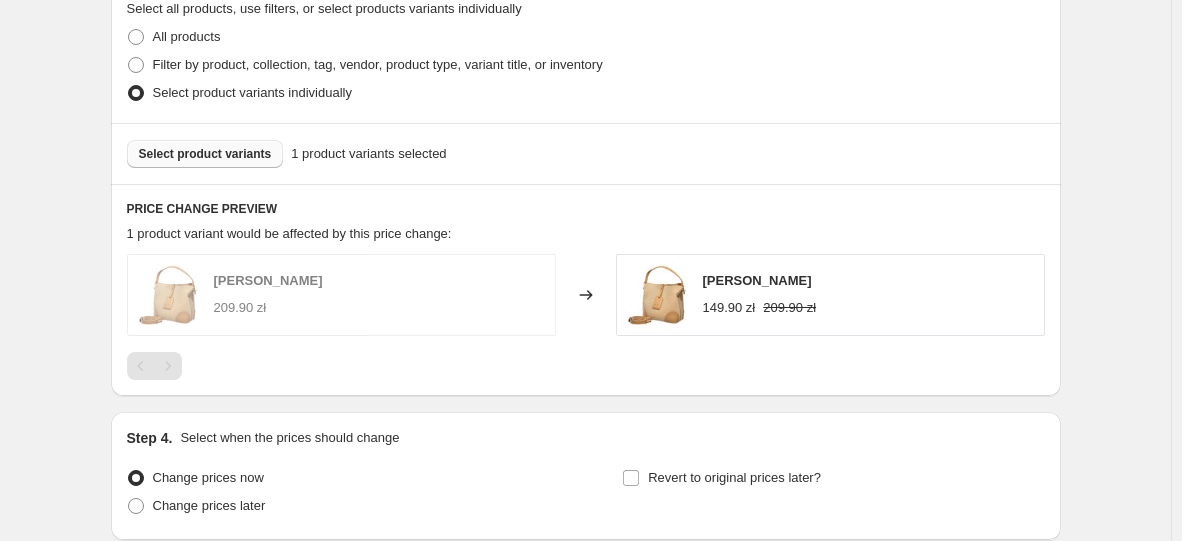 scroll, scrollTop: 966, scrollLeft: 0, axis: vertical 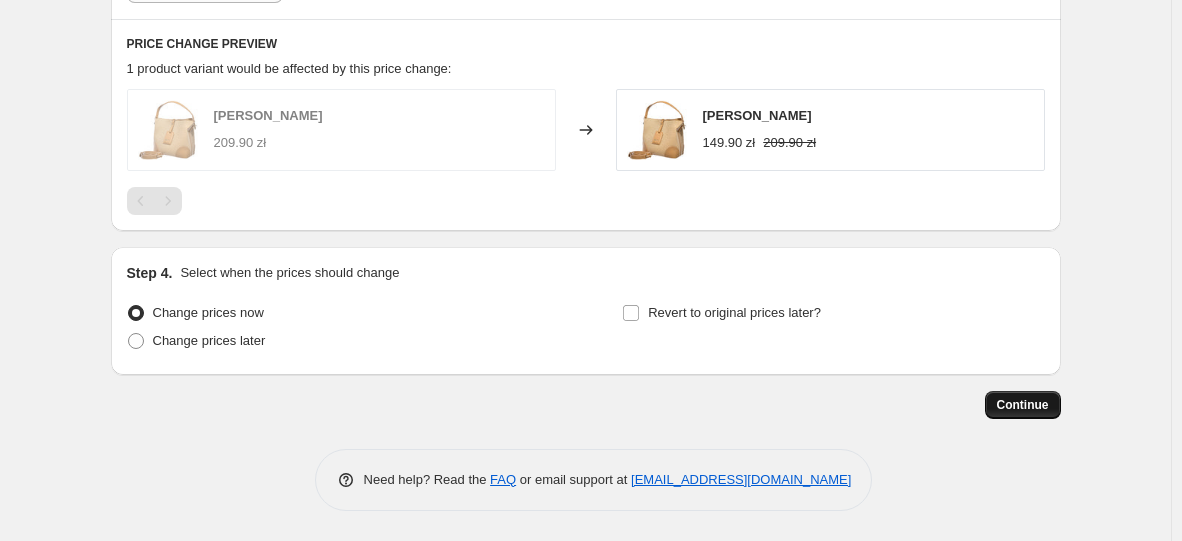 click on "Continue" at bounding box center [1023, 405] 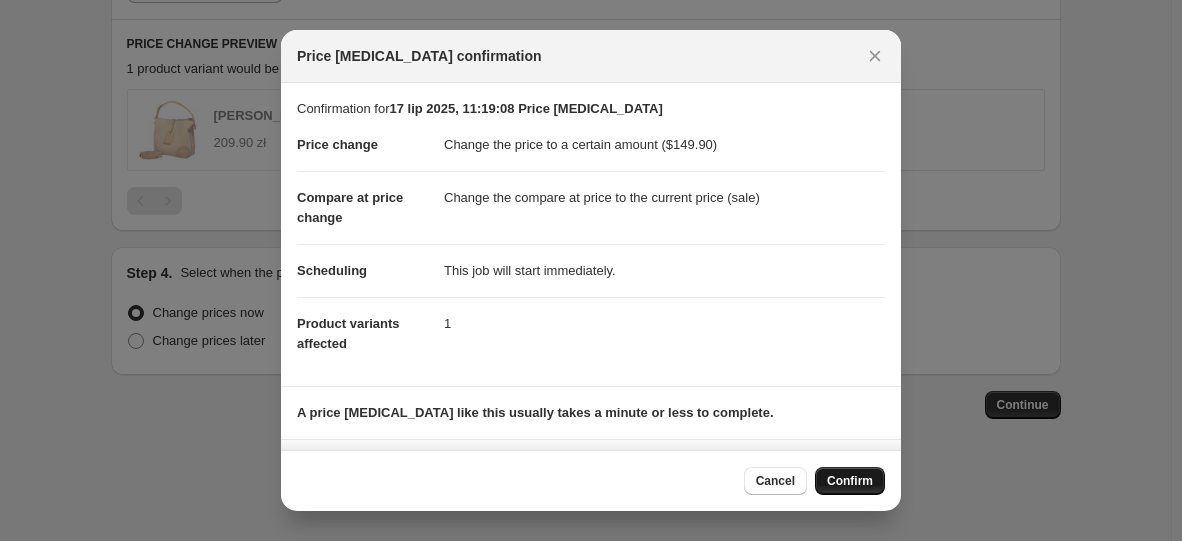 click on "Confirm" at bounding box center (850, 481) 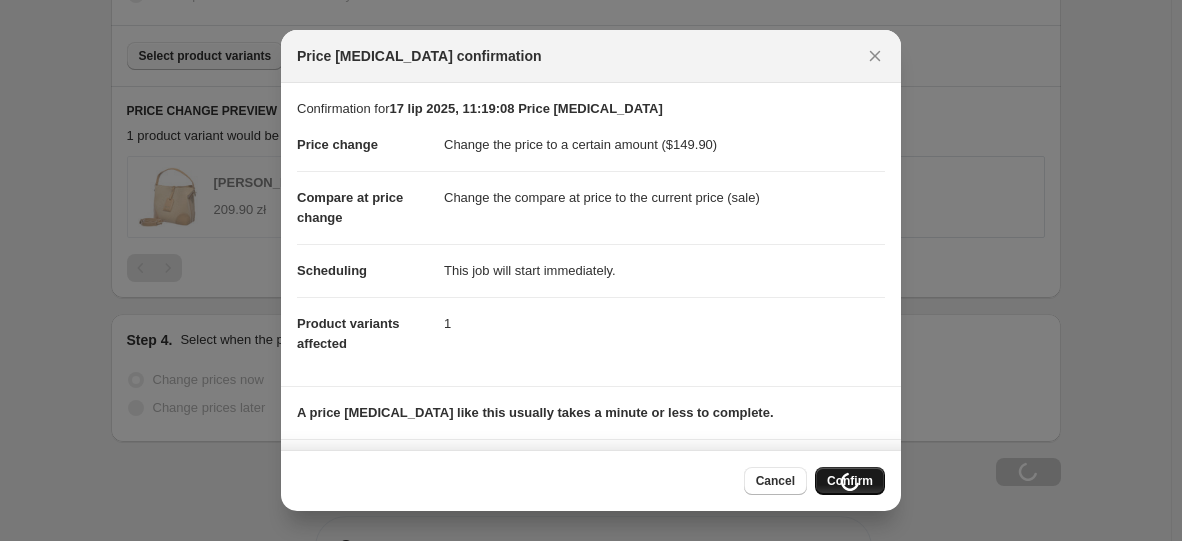 scroll, scrollTop: 1034, scrollLeft: 0, axis: vertical 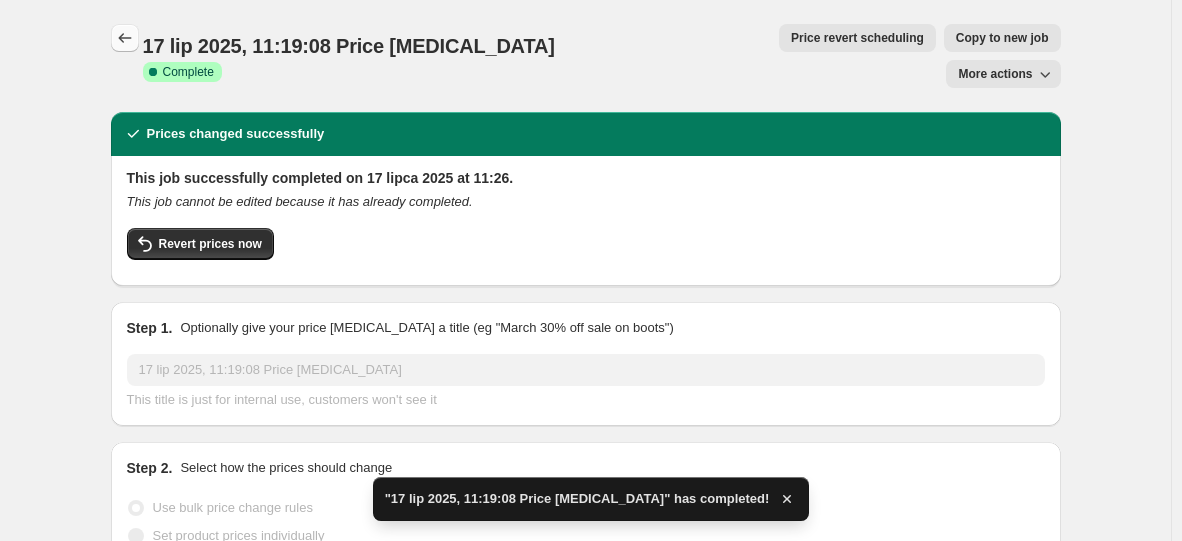 click 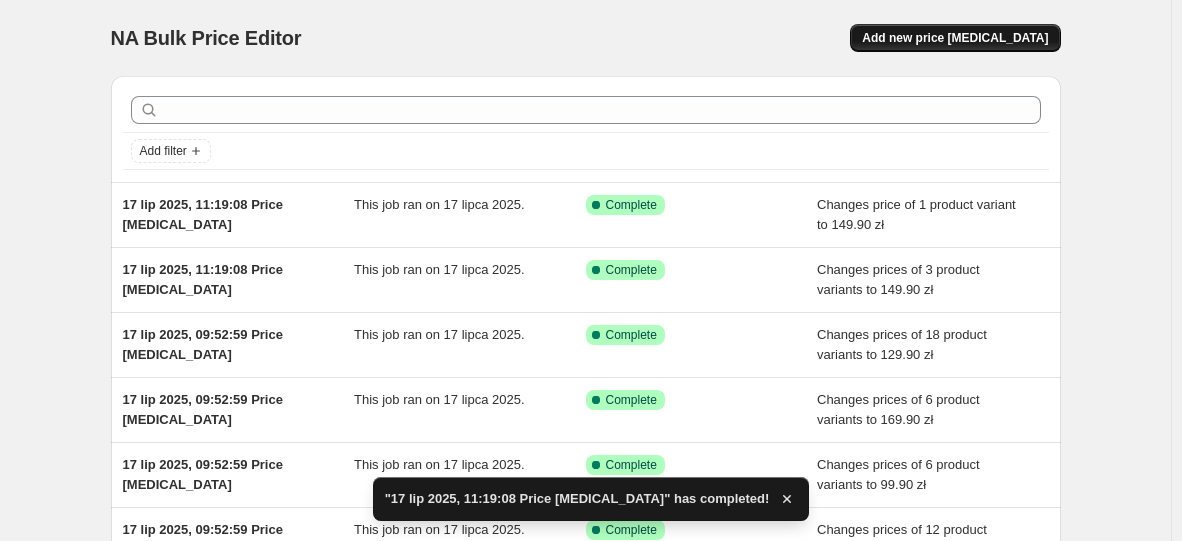click on "Add new price [MEDICAL_DATA]" at bounding box center (955, 38) 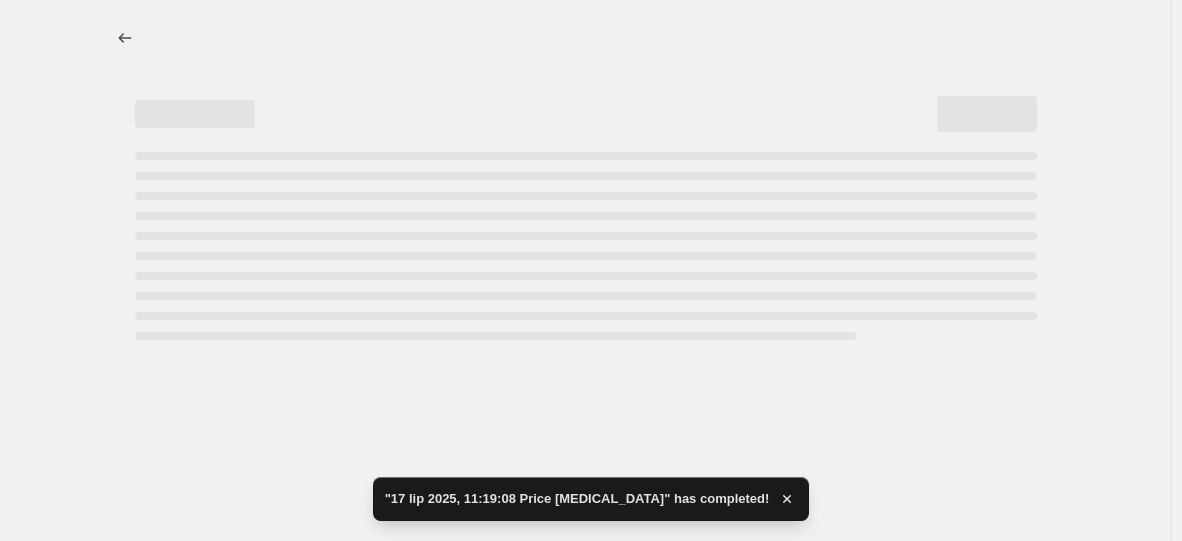 select on "percentage" 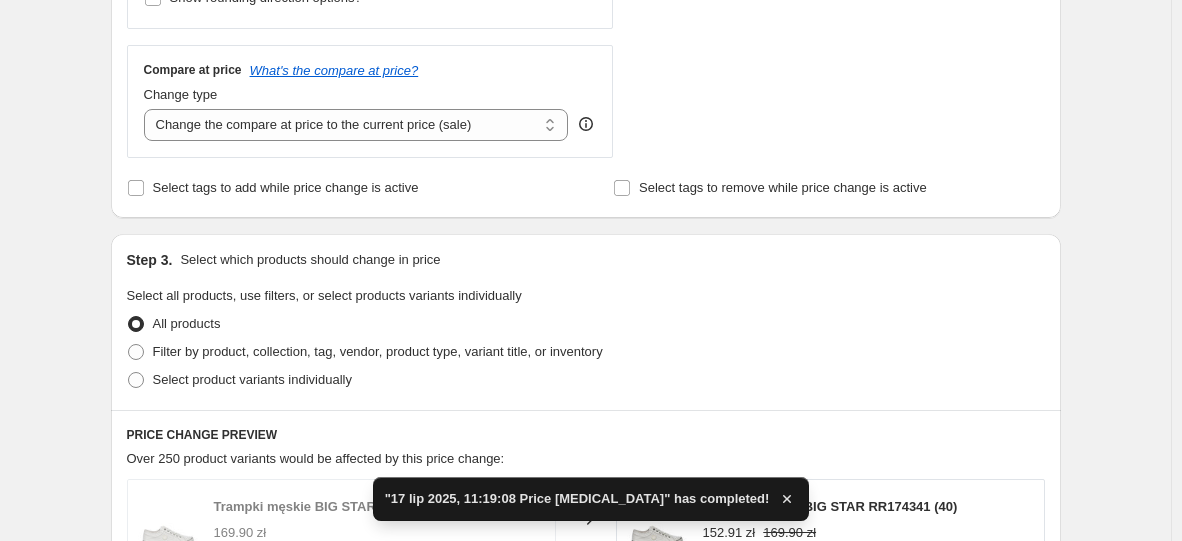 scroll, scrollTop: 900, scrollLeft: 0, axis: vertical 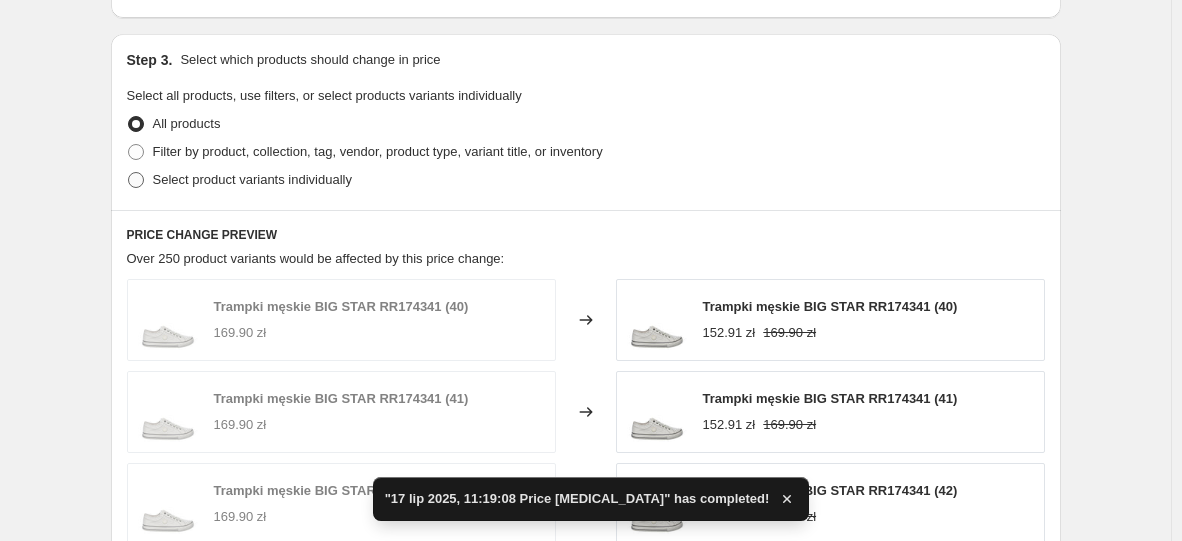 click on "Select product variants individually" at bounding box center (252, 179) 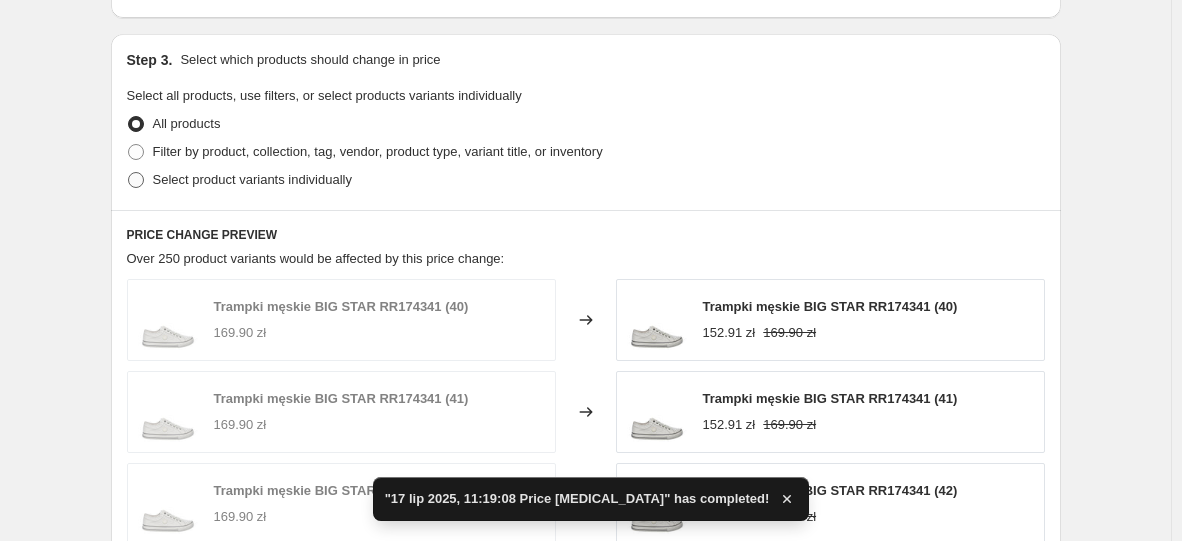 radio on "true" 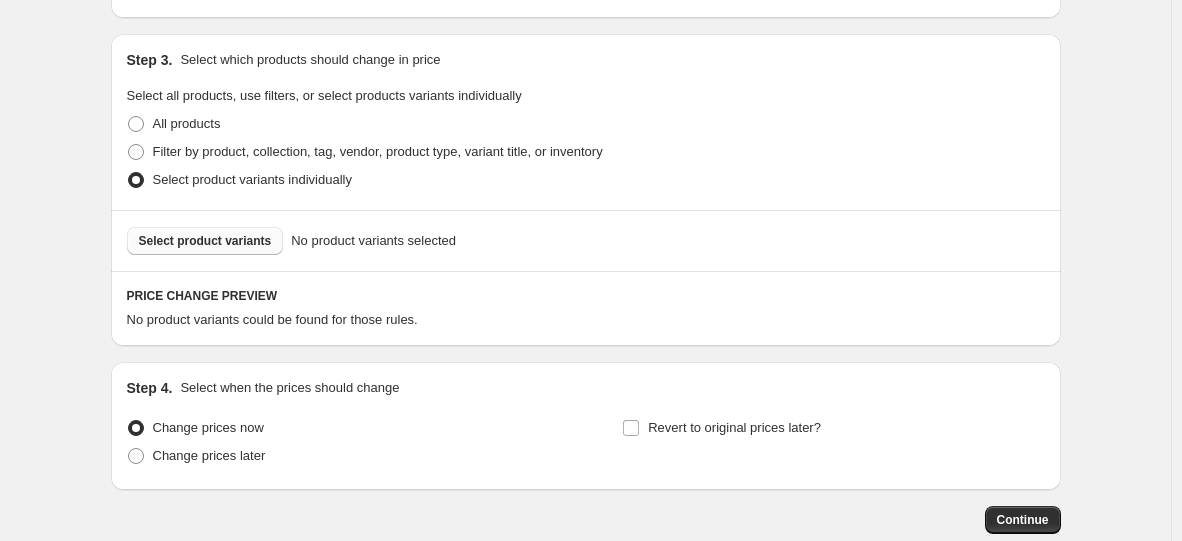 click on "Select product variants" at bounding box center [205, 241] 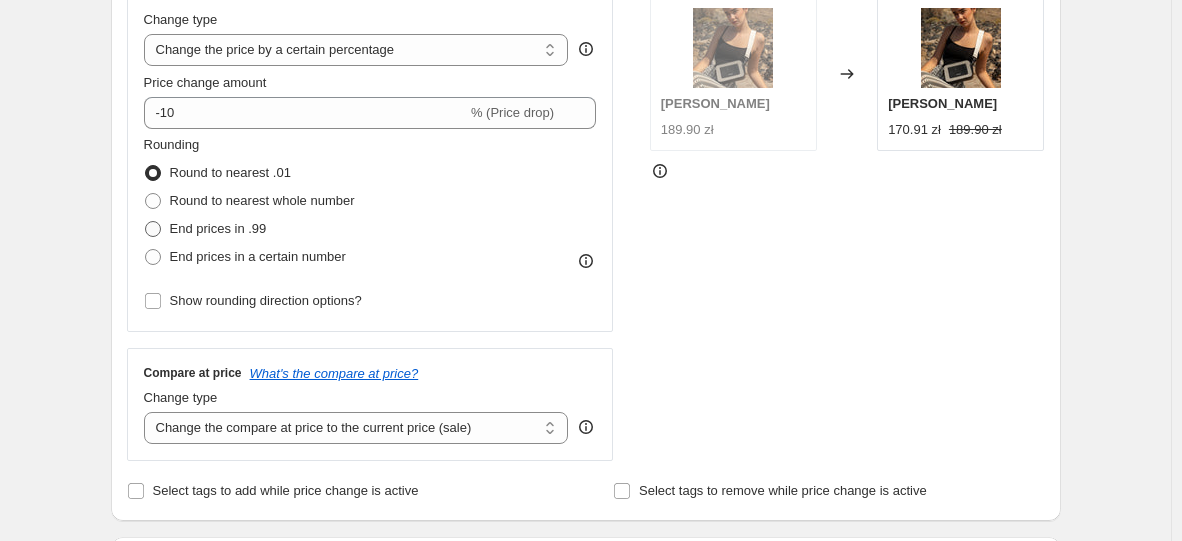 scroll, scrollTop: 300, scrollLeft: 0, axis: vertical 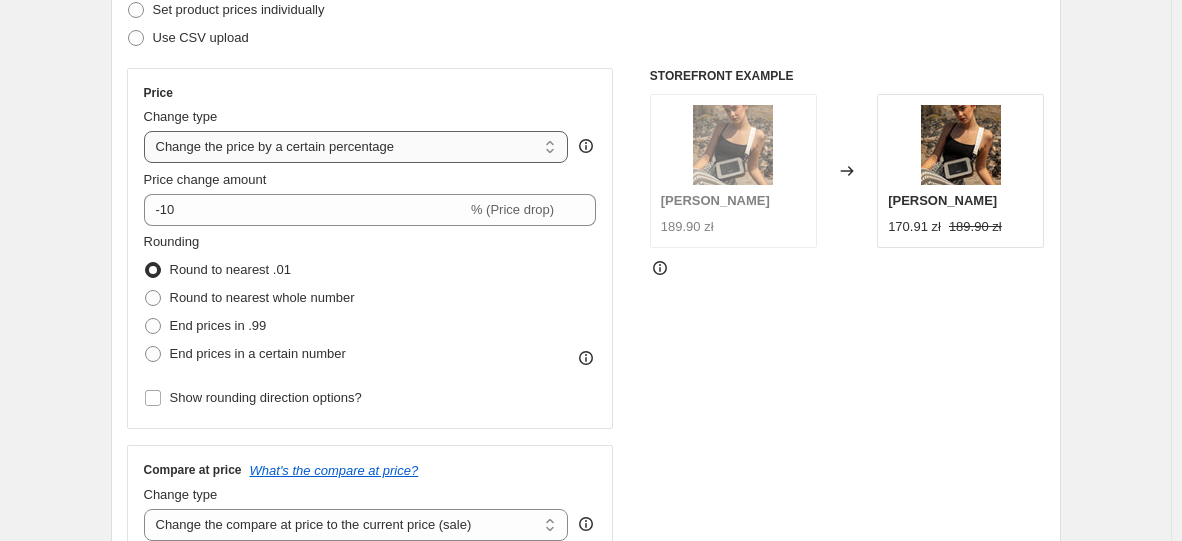 click on "Change the price to a certain amount Change the price by a certain amount Change the price by a certain percentage Change the price to the current compare at price (price before sale) Change the price by a certain amount relative to the compare at price Change the price by a certain percentage relative to the compare at price Don't change the price Change the price by a certain percentage relative to the cost per item Change price to certain cost margin" at bounding box center [356, 147] 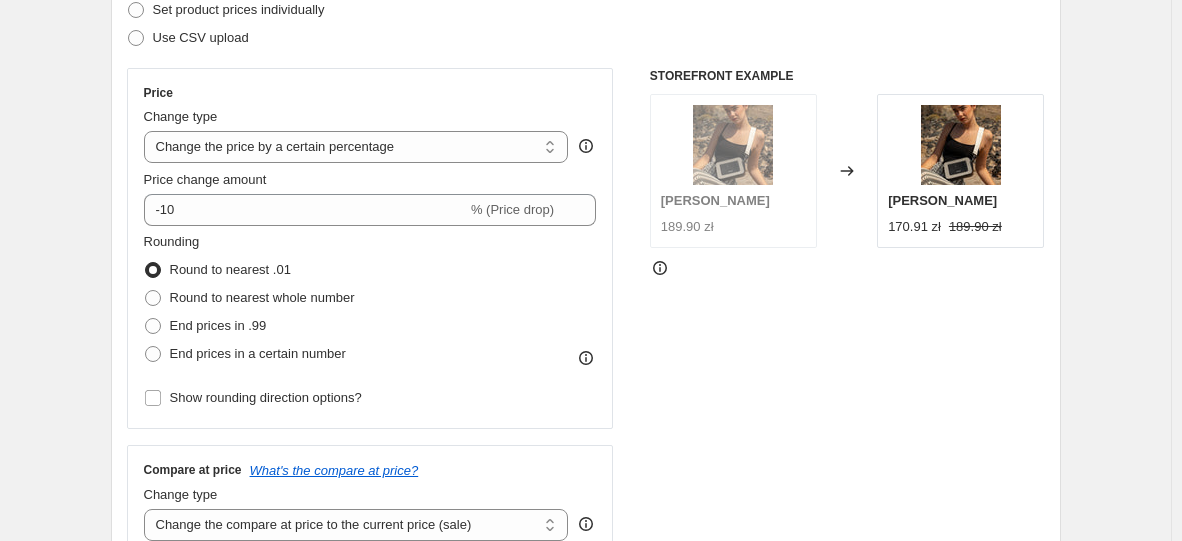 select on "to" 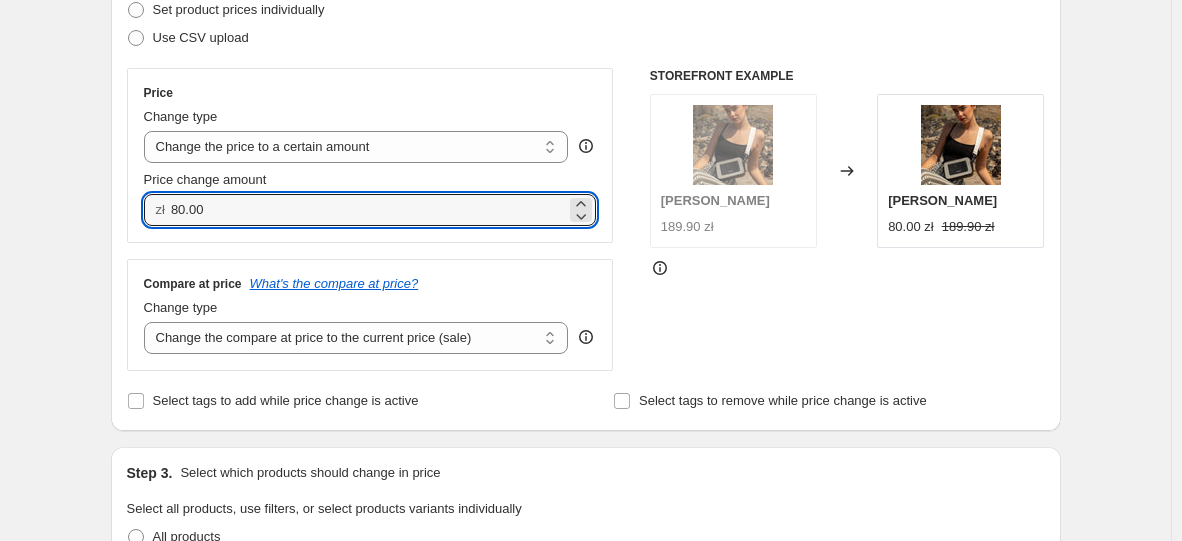 drag, startPoint x: 239, startPoint y: 197, endPoint x: 49, endPoint y: 207, distance: 190.26297 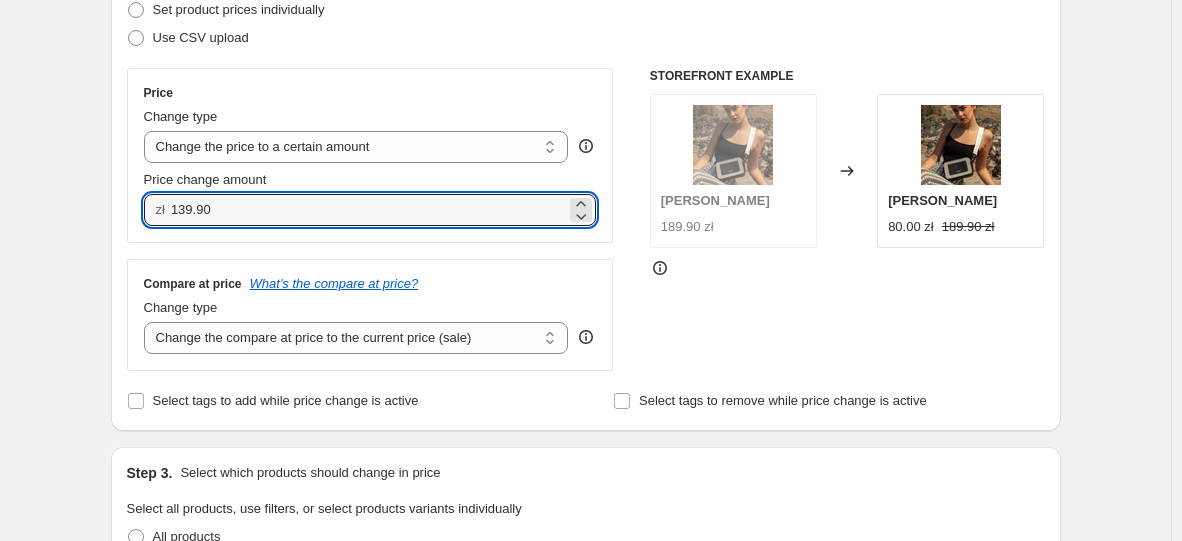 type on "139.90" 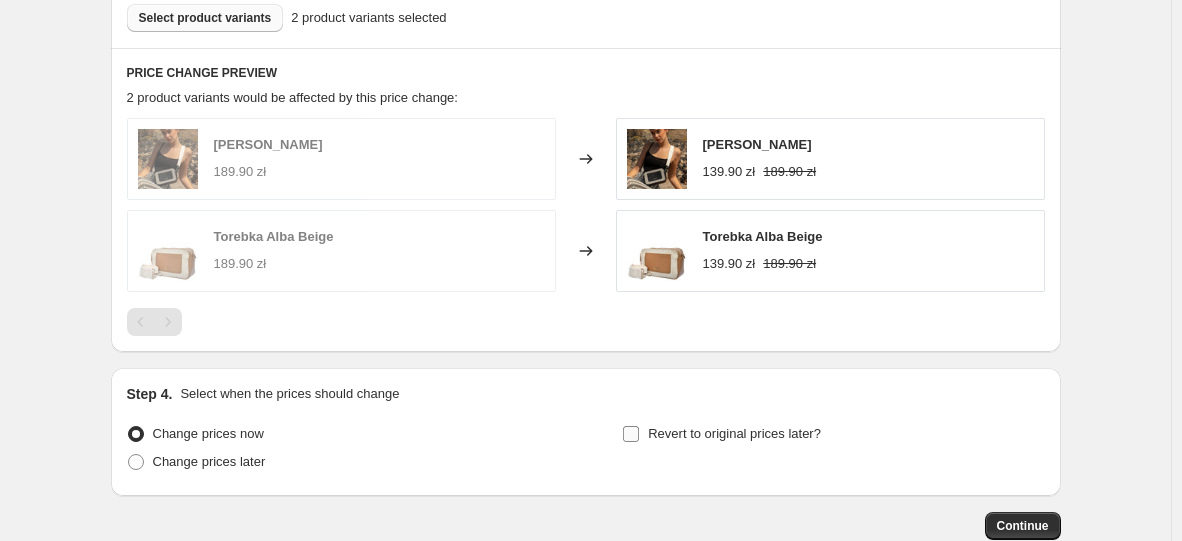 scroll, scrollTop: 1058, scrollLeft: 0, axis: vertical 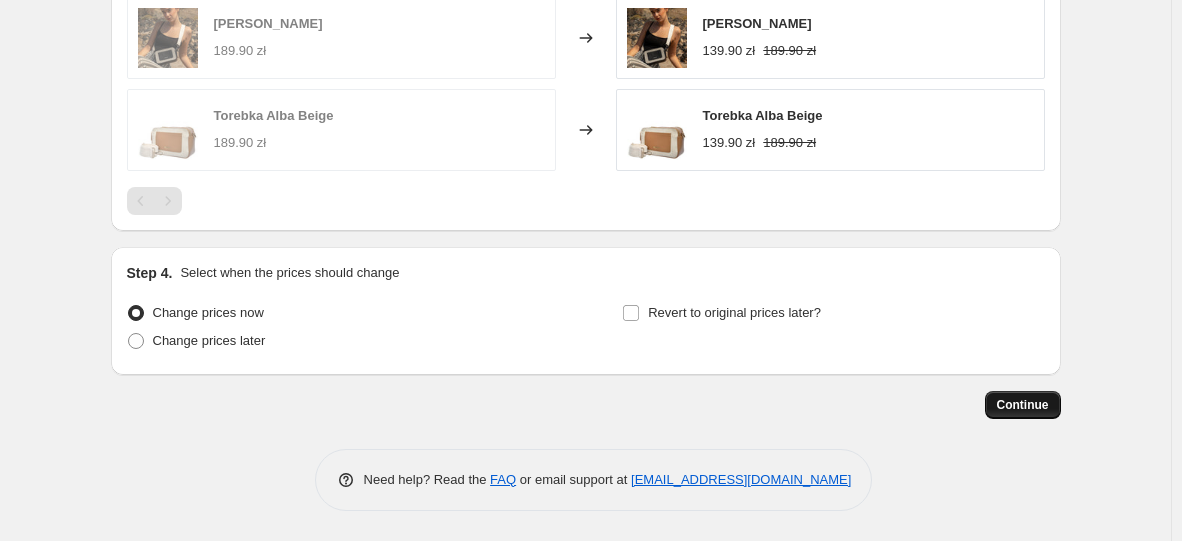 click on "Continue" at bounding box center [1023, 405] 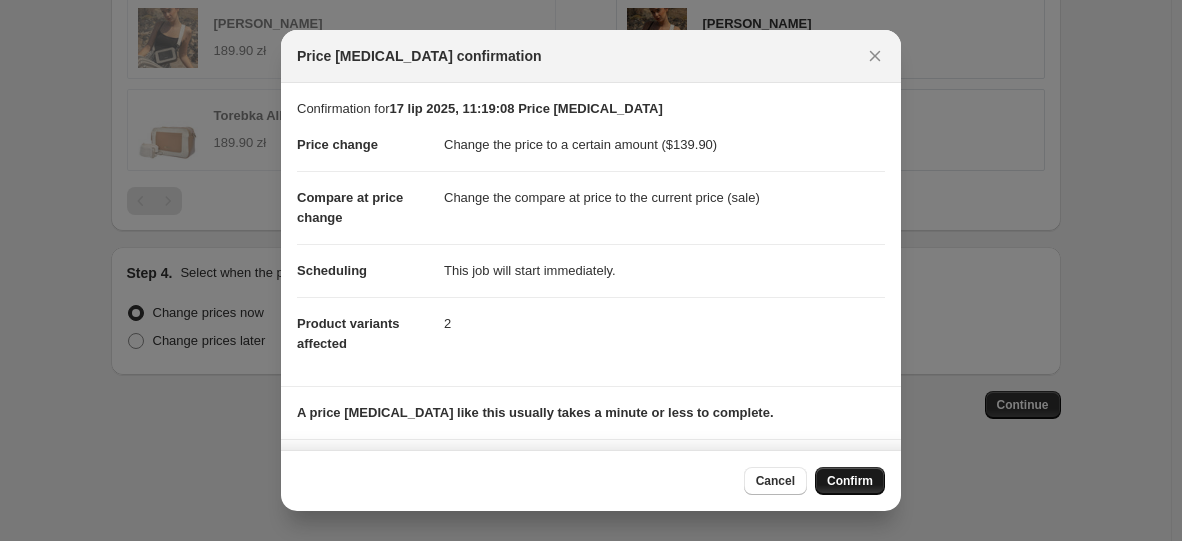click on "Confirm" at bounding box center (850, 481) 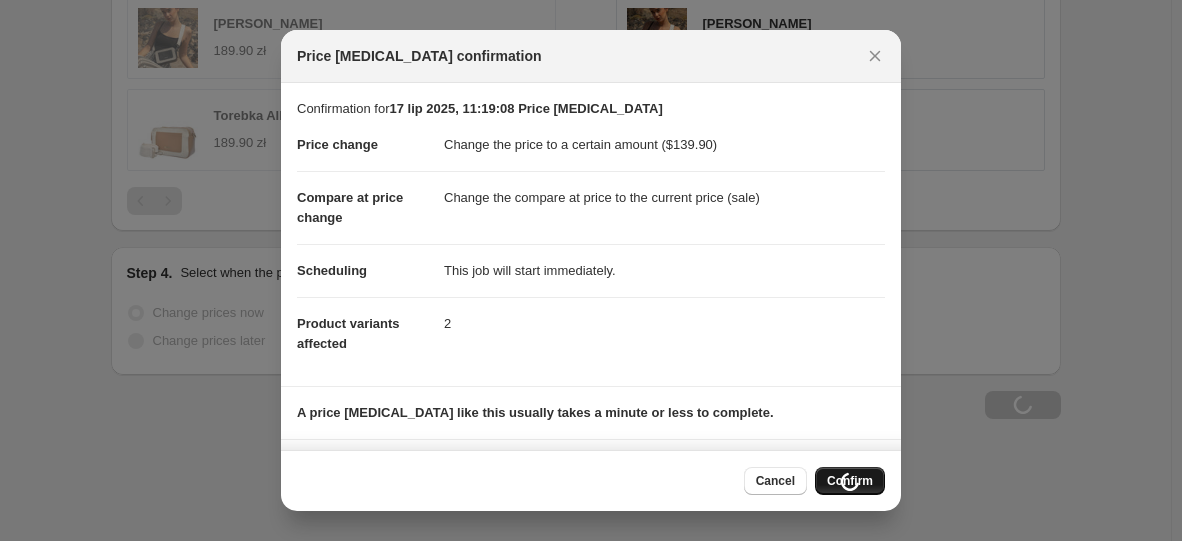 scroll, scrollTop: 1126, scrollLeft: 0, axis: vertical 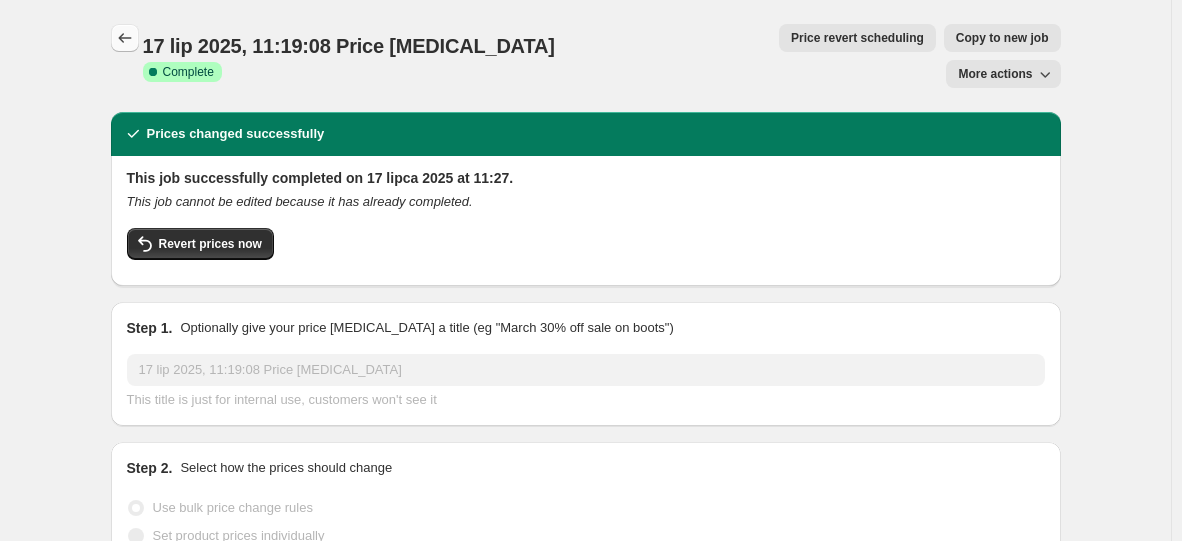 click at bounding box center (125, 38) 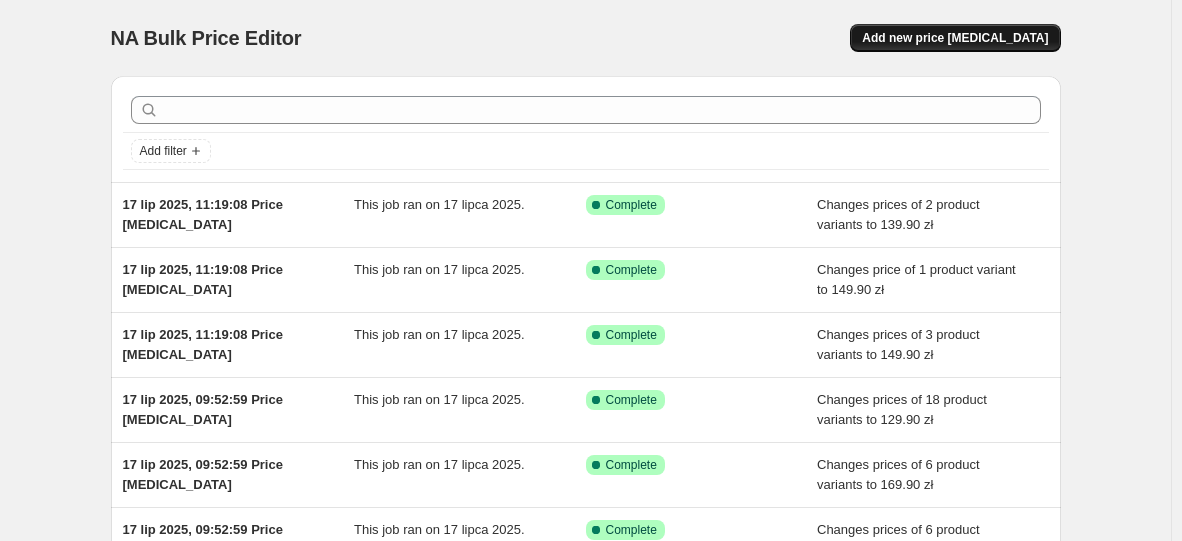 click on "Add new price [MEDICAL_DATA]" at bounding box center (955, 38) 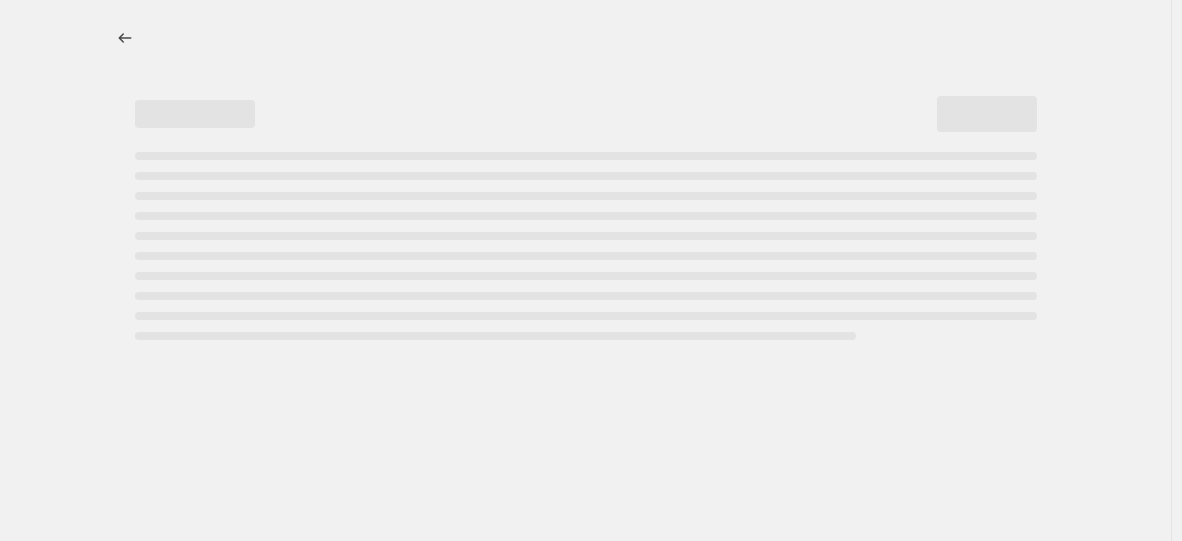 select on "percentage" 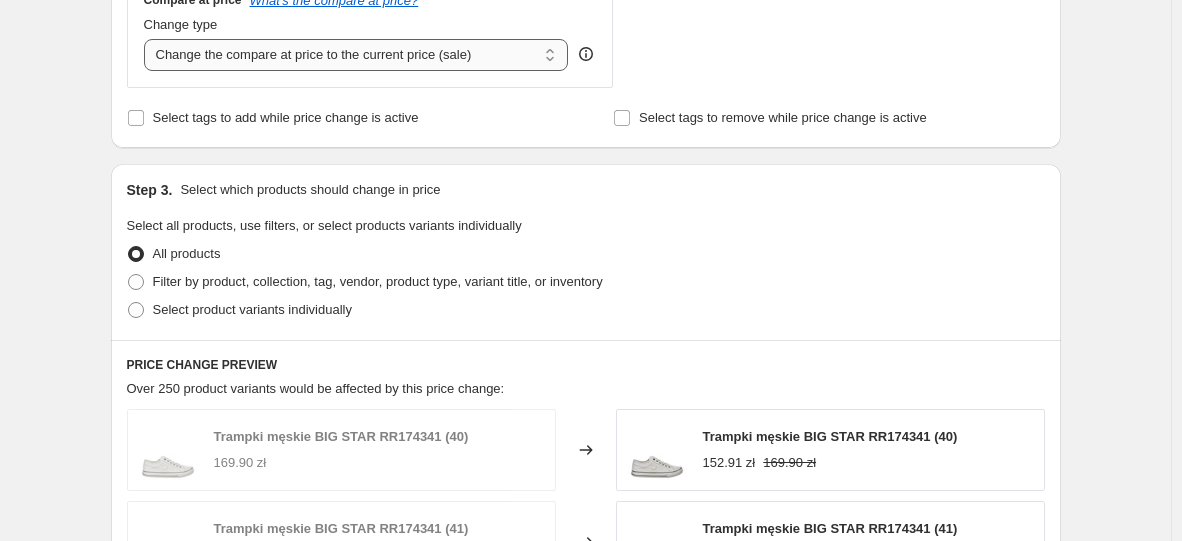 scroll, scrollTop: 800, scrollLeft: 0, axis: vertical 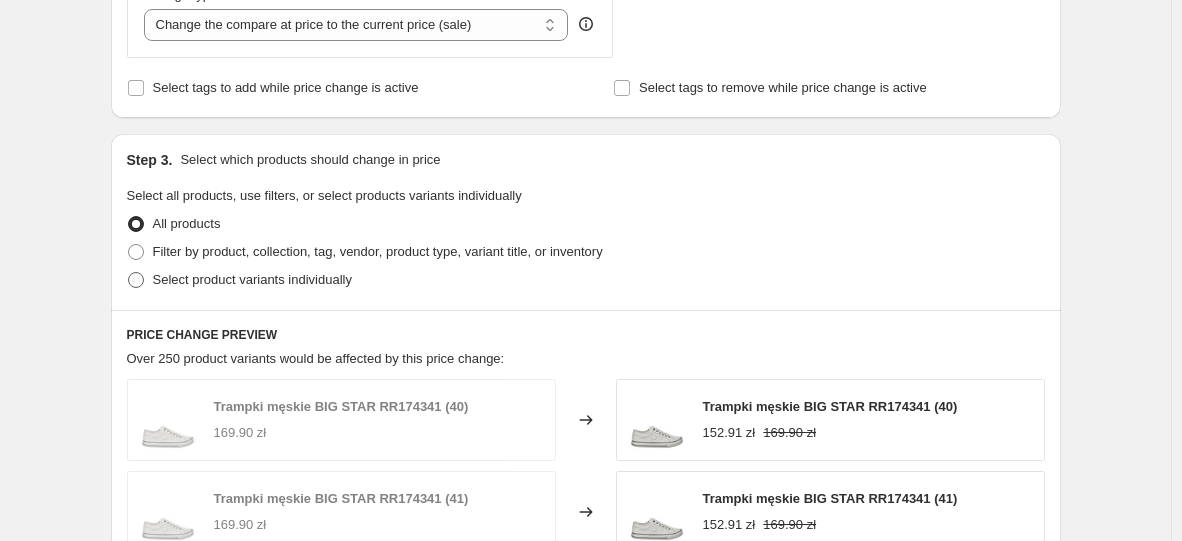 click on "Select product variants individually" at bounding box center [252, 279] 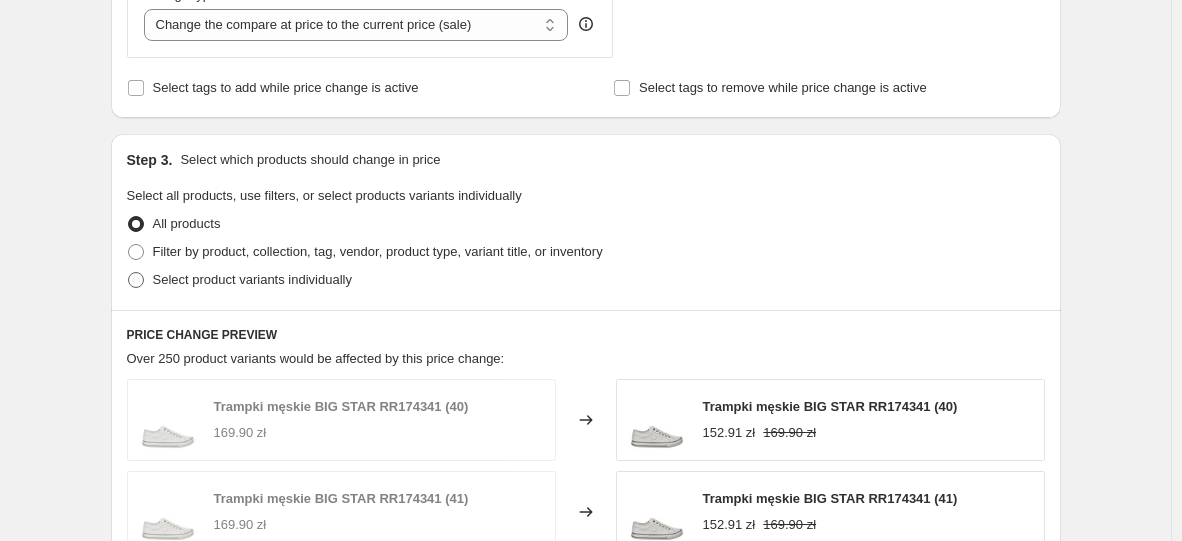 radio on "true" 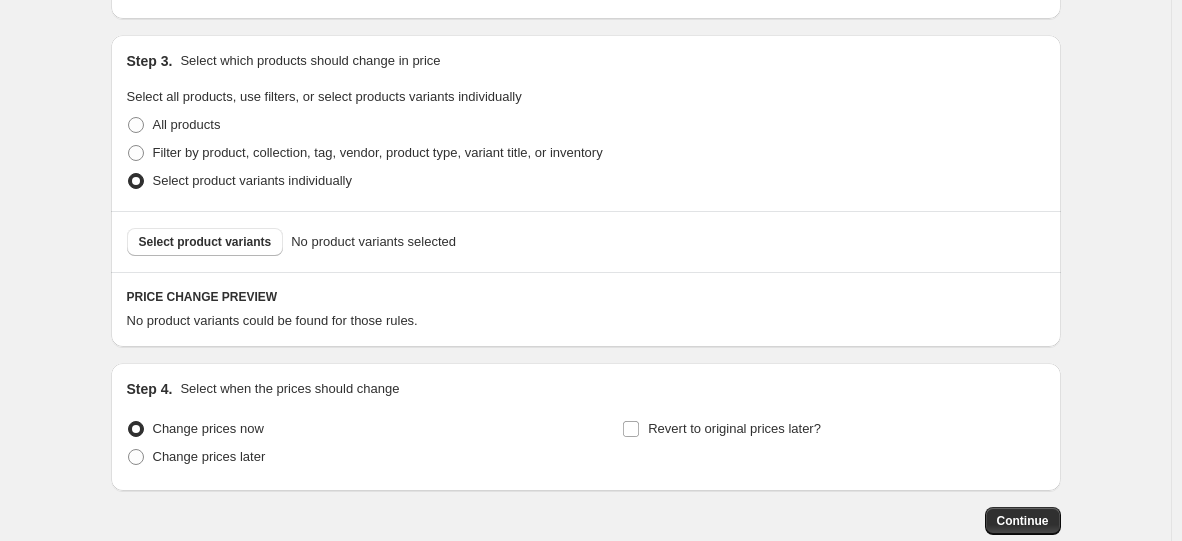 scroll, scrollTop: 900, scrollLeft: 0, axis: vertical 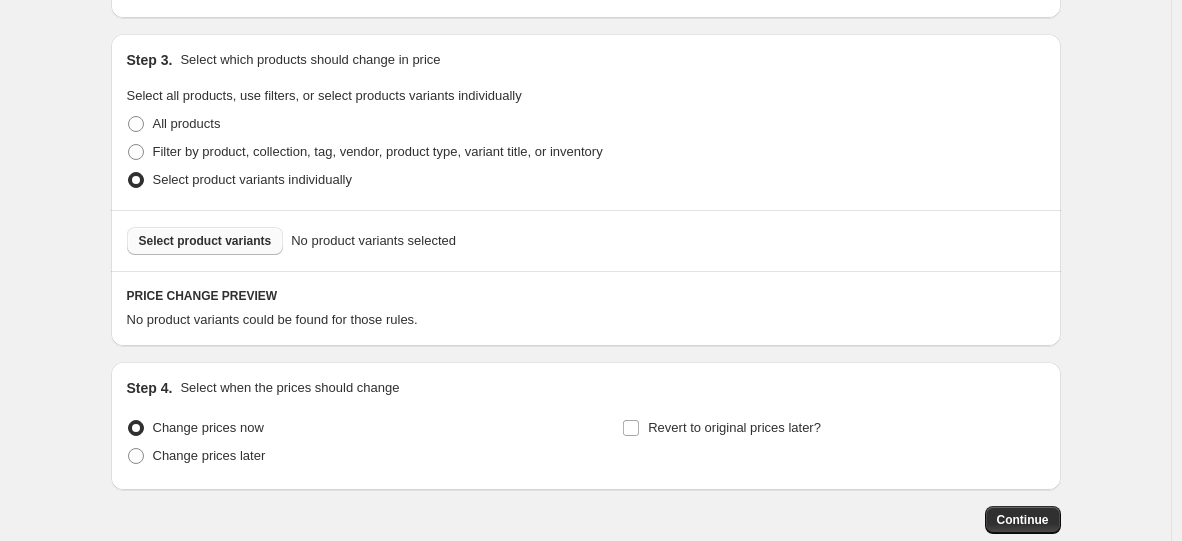 click on "Select product variants" at bounding box center (205, 241) 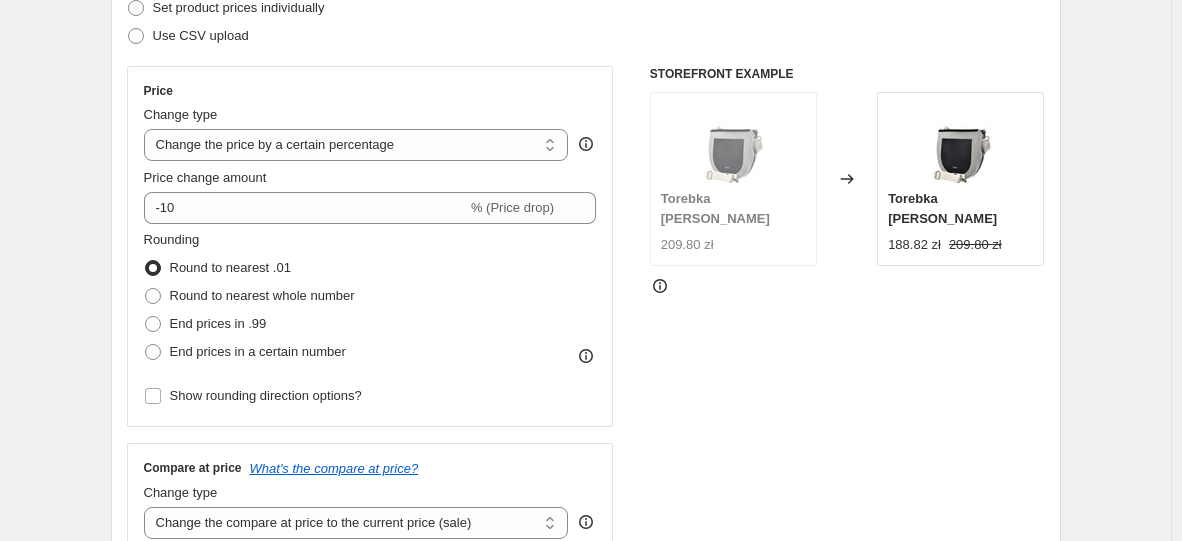 scroll, scrollTop: 300, scrollLeft: 0, axis: vertical 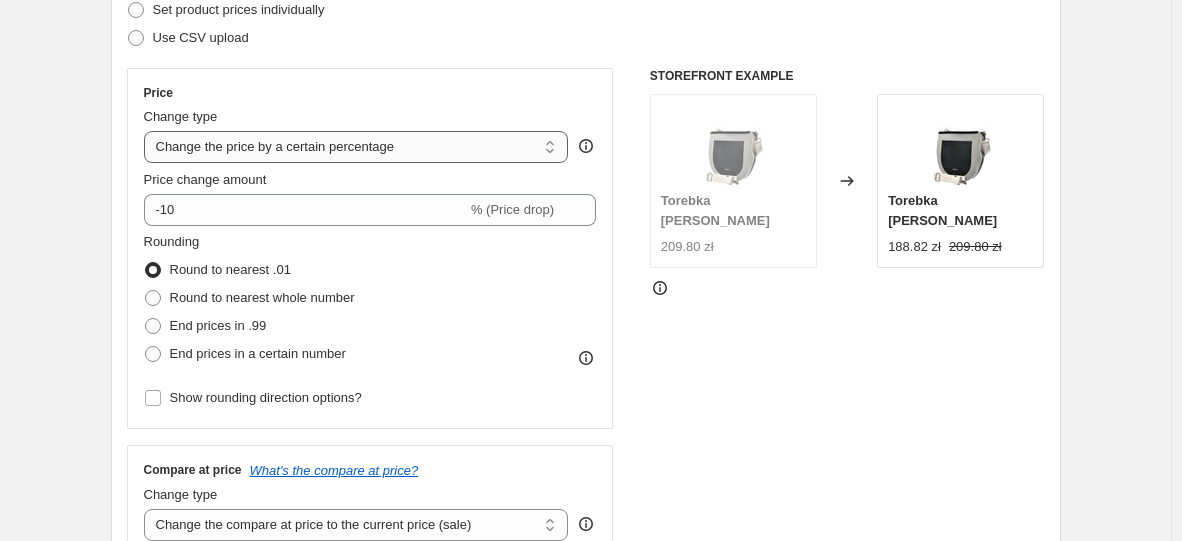 drag, startPoint x: 322, startPoint y: 132, endPoint x: 317, endPoint y: 154, distance: 22.561028 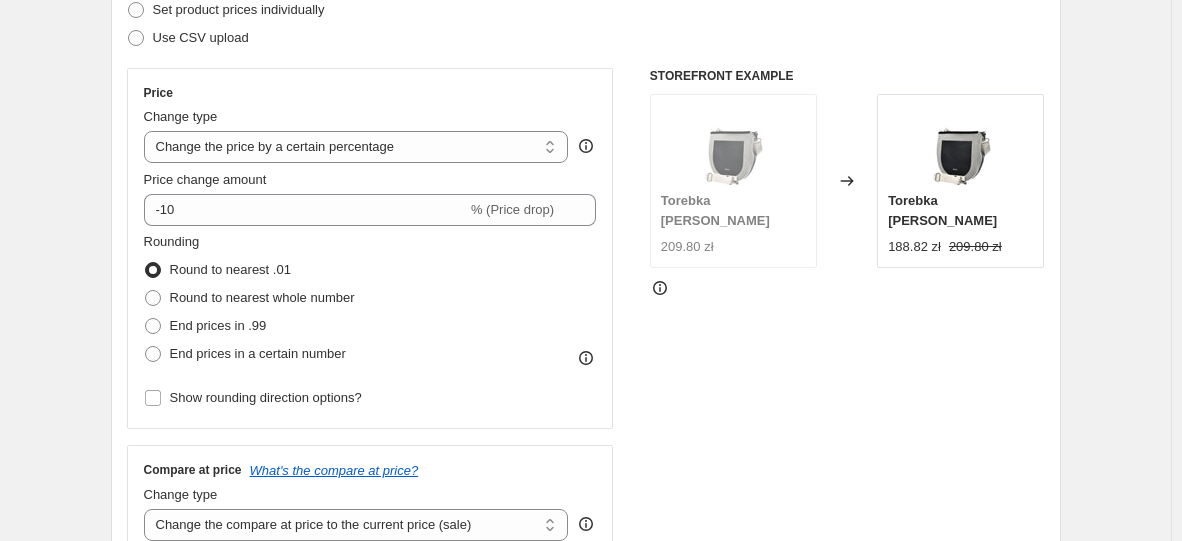 select on "to" 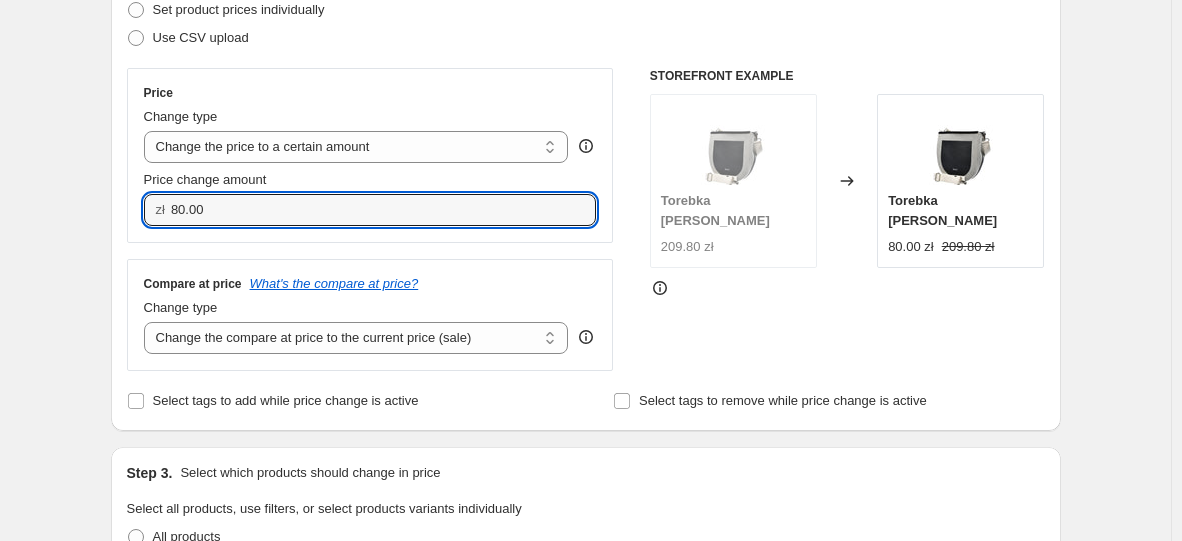 drag, startPoint x: 270, startPoint y: 220, endPoint x: 47, endPoint y: 220, distance: 223 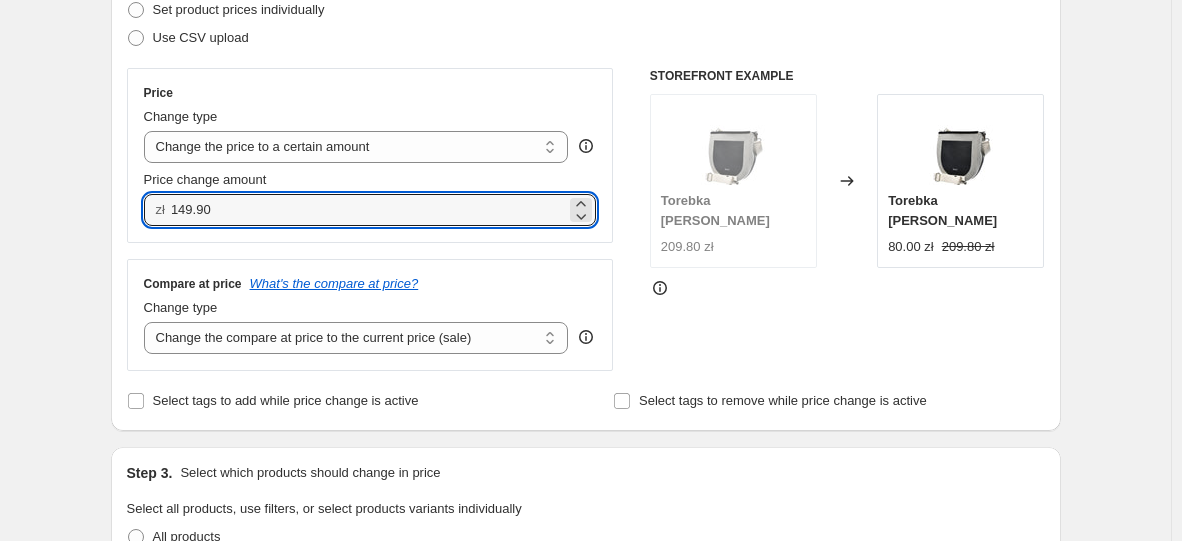 type on "149.90" 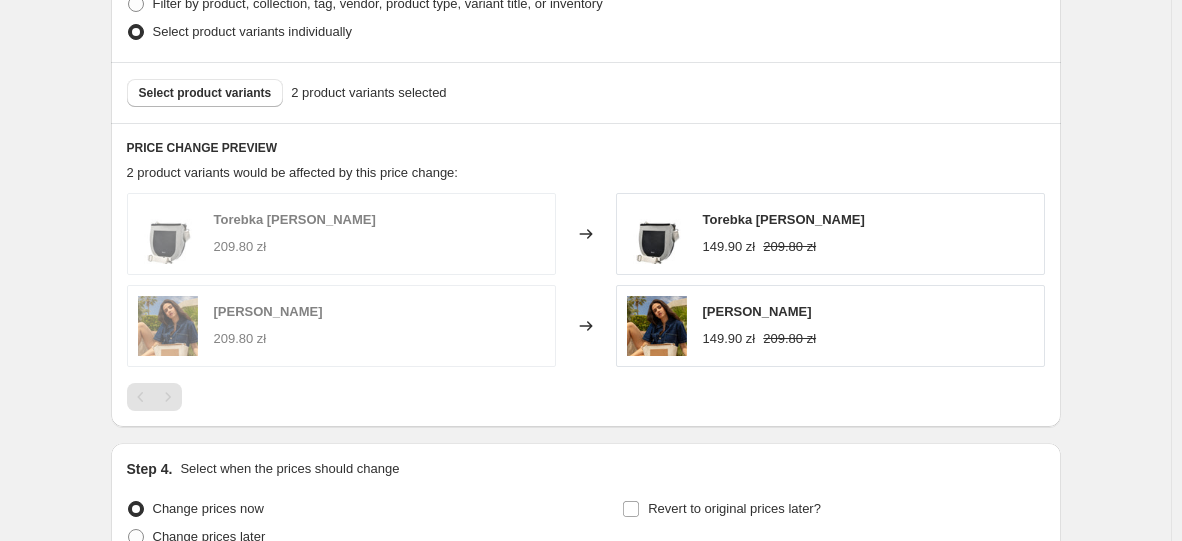 scroll, scrollTop: 1058, scrollLeft: 0, axis: vertical 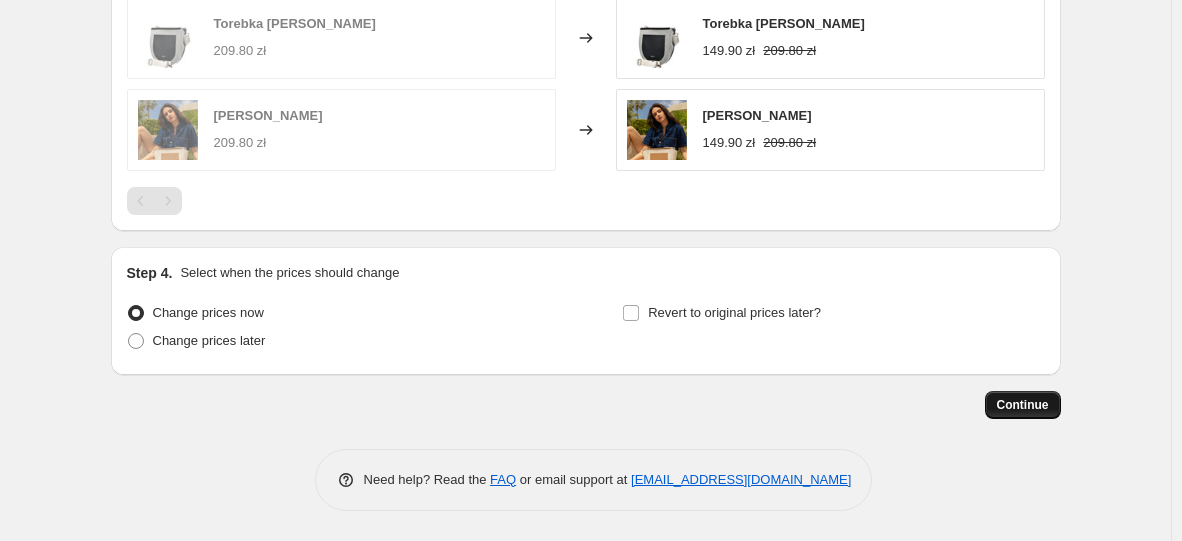 click on "Continue" at bounding box center [1023, 405] 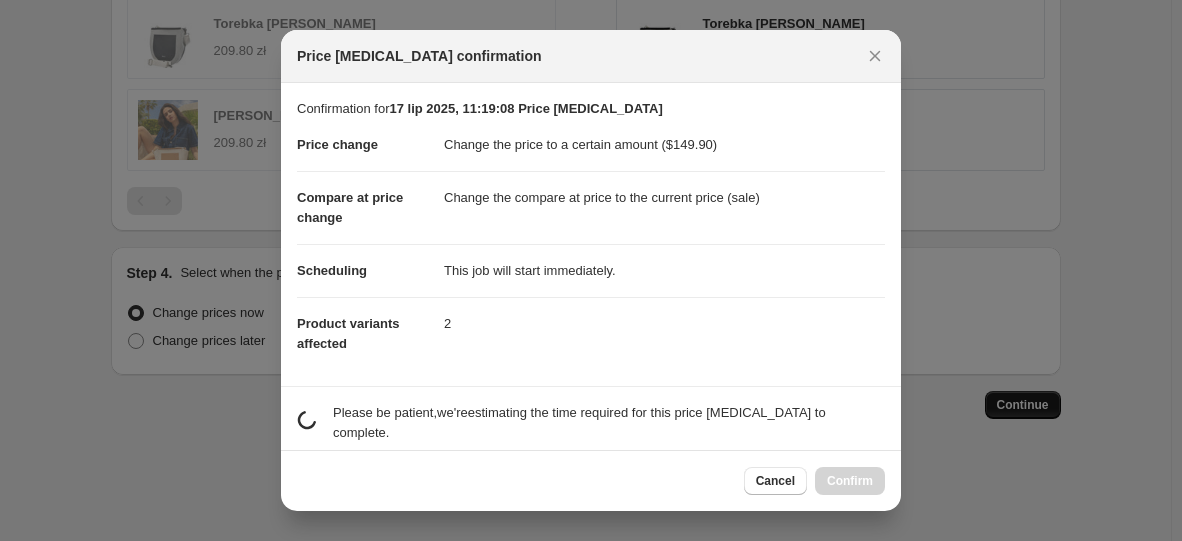 scroll, scrollTop: 0, scrollLeft: 0, axis: both 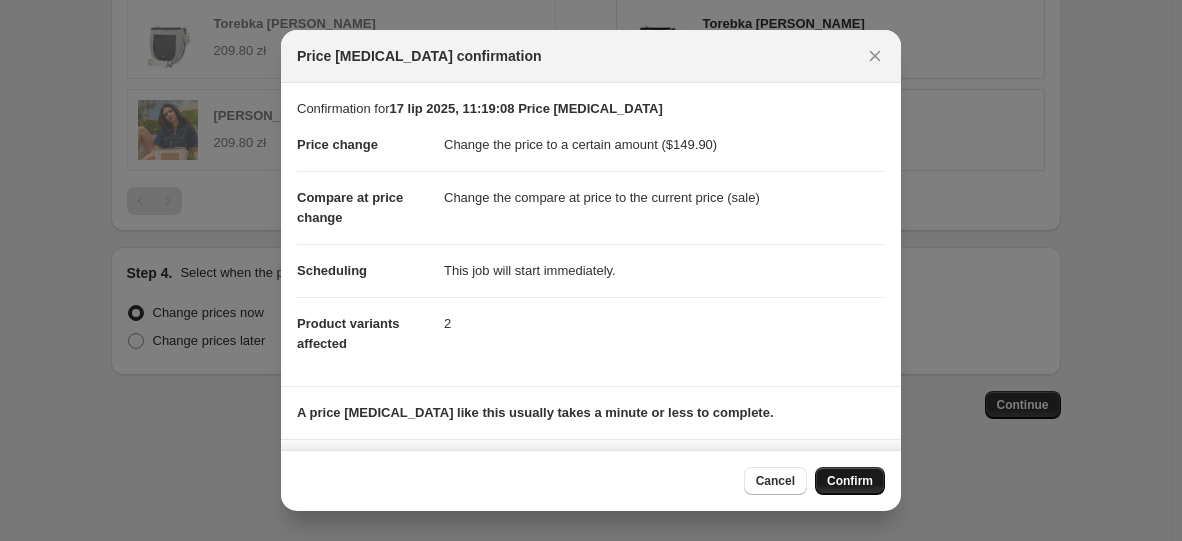 click on "Confirm" at bounding box center [850, 481] 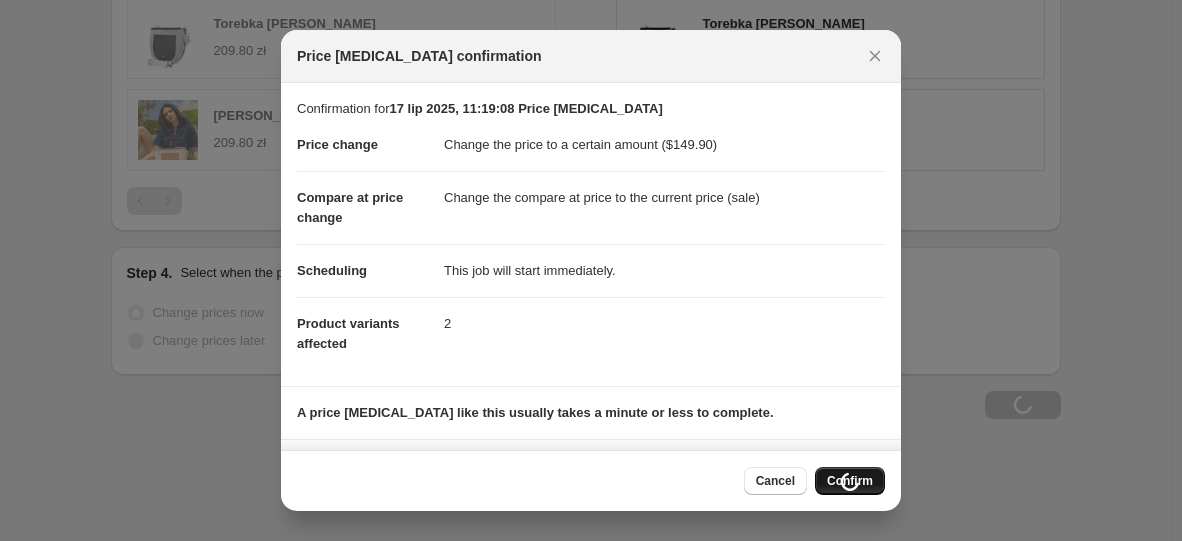 scroll, scrollTop: 1126, scrollLeft: 0, axis: vertical 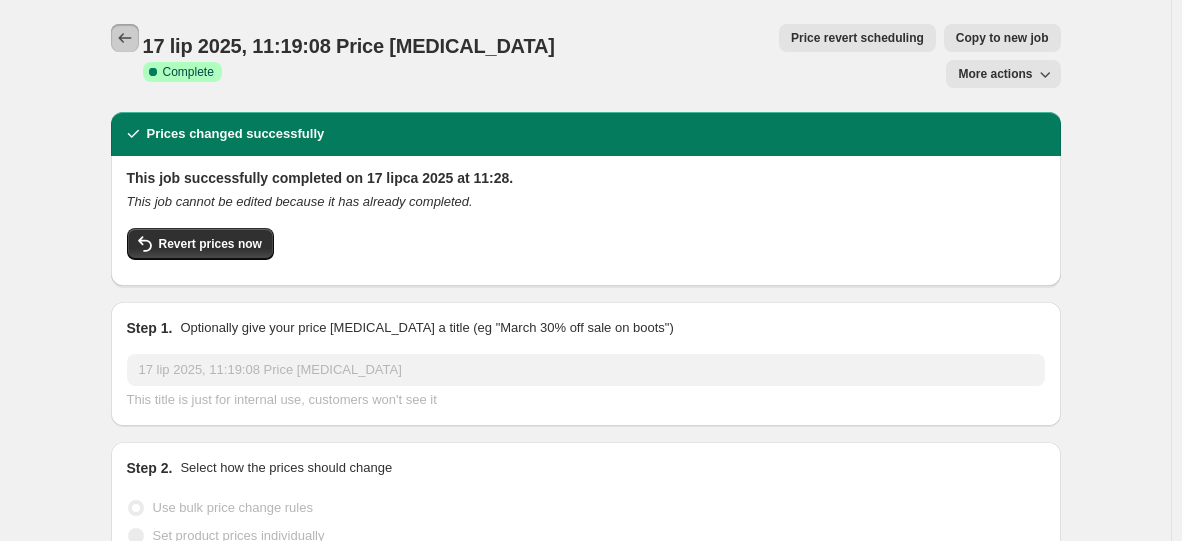 click 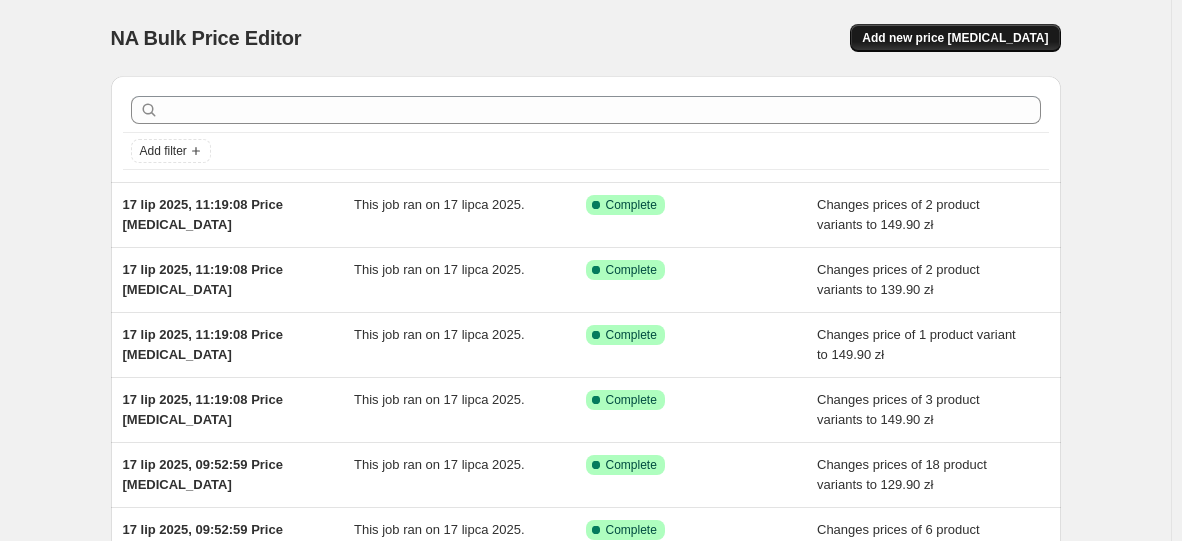 click on "Add new price [MEDICAL_DATA]" at bounding box center [955, 38] 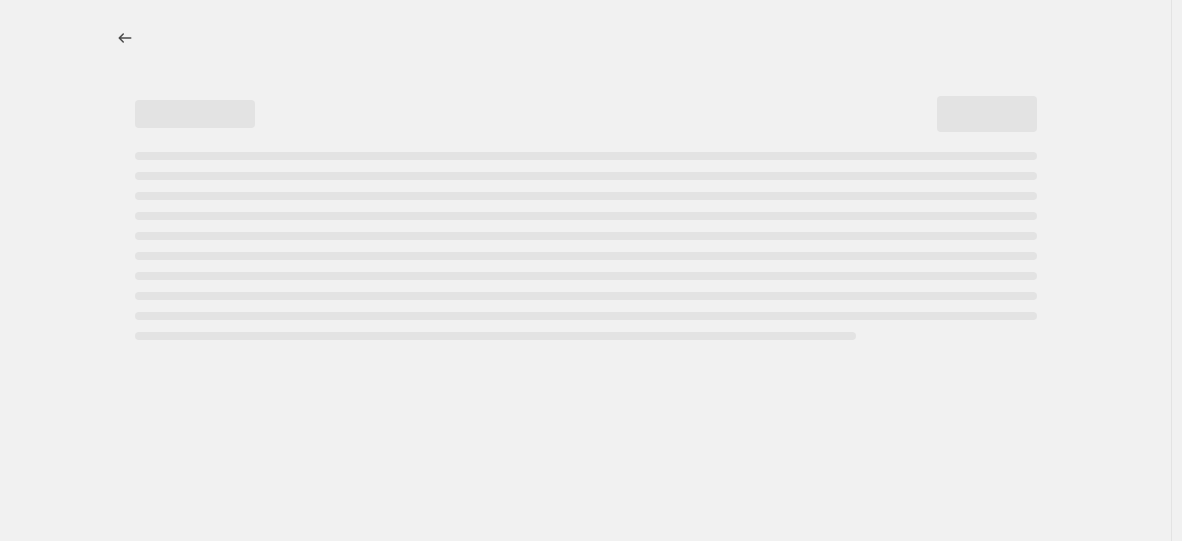 select on "percentage" 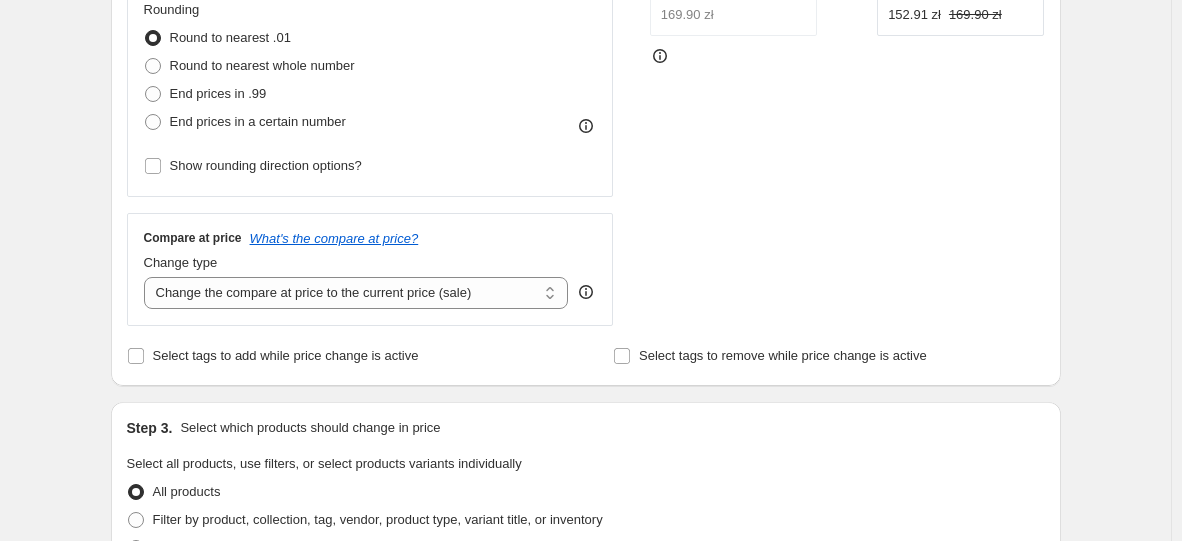 scroll, scrollTop: 600, scrollLeft: 0, axis: vertical 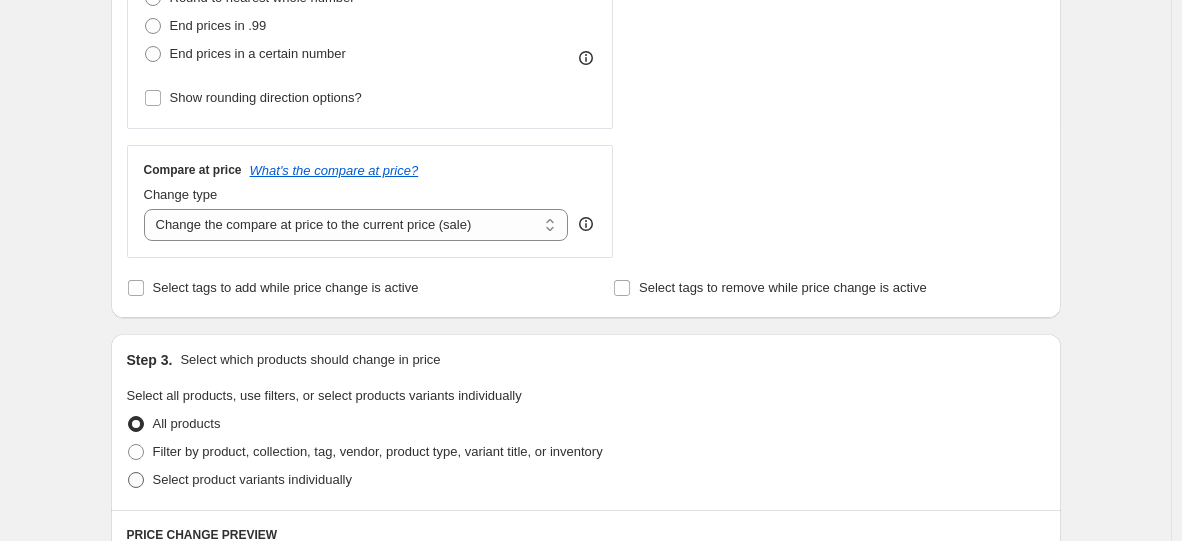 click on "Select product variants individually" at bounding box center [252, 479] 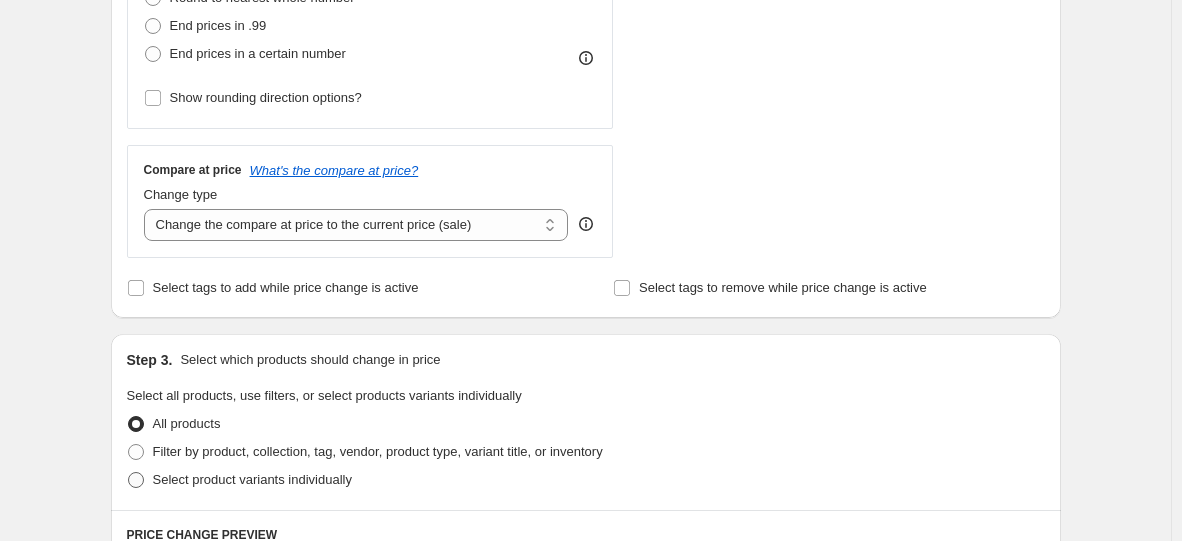 radio on "true" 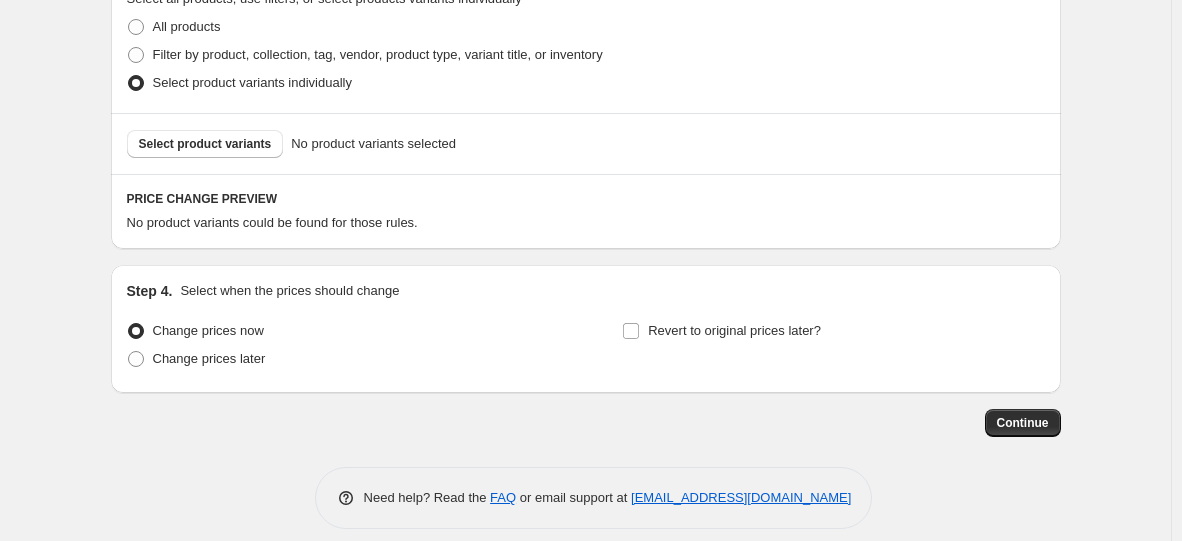 scroll, scrollTop: 1000, scrollLeft: 0, axis: vertical 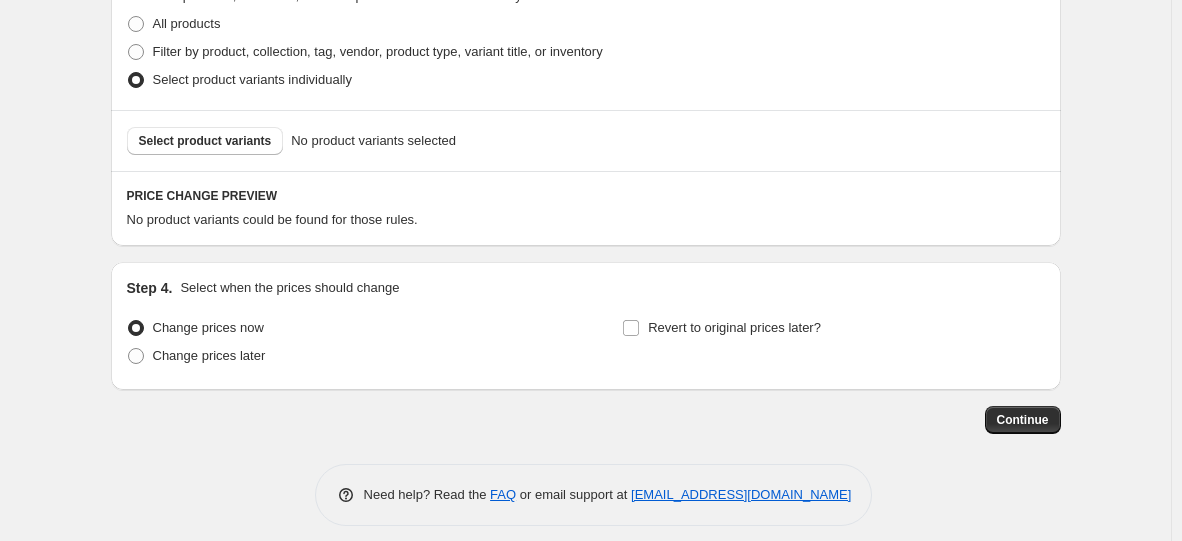 click on "Select product variants No   product variants selected" at bounding box center (586, 140) 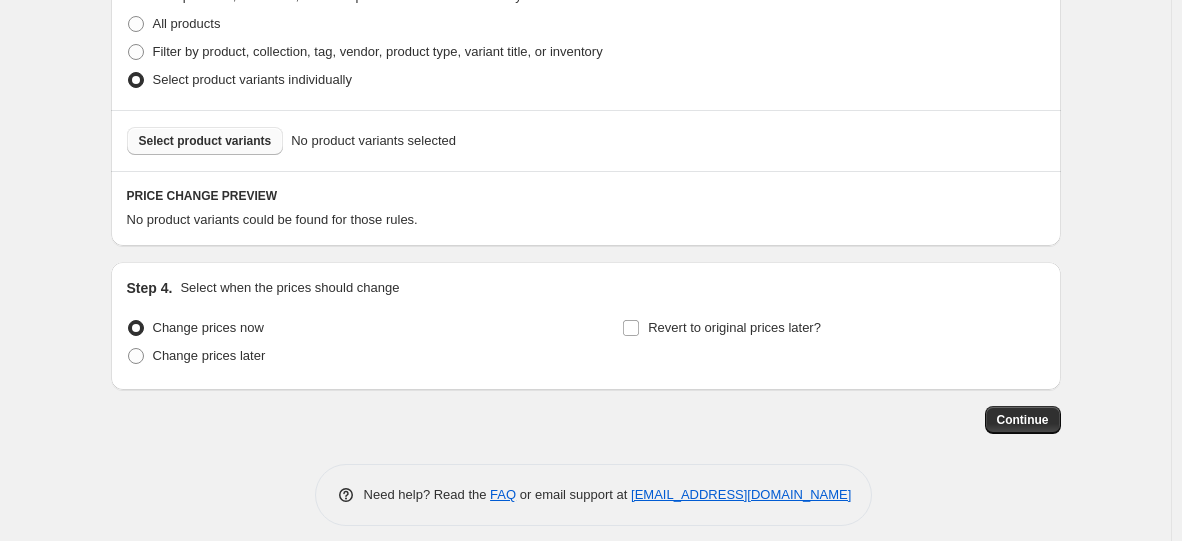 click on "Select product variants" at bounding box center (205, 141) 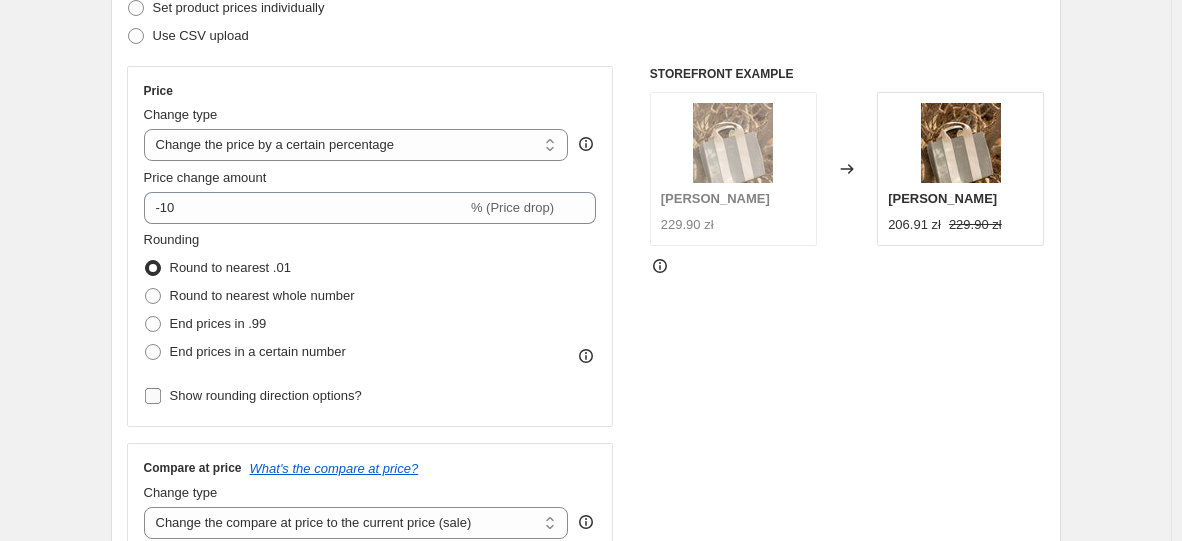 scroll, scrollTop: 300, scrollLeft: 0, axis: vertical 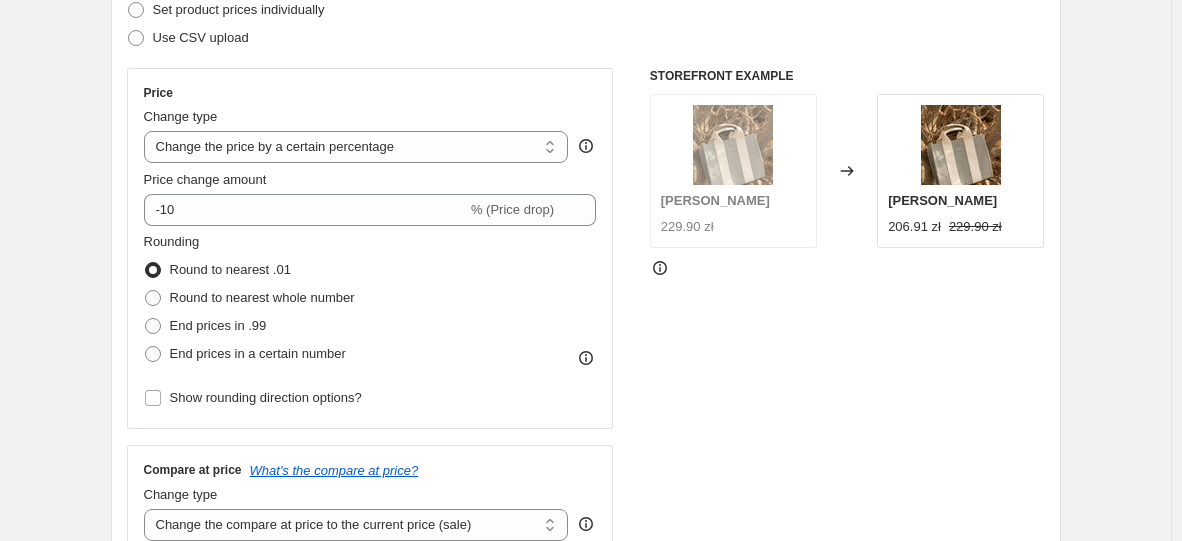 click on "Price Change type Change the price to a certain amount Change the price by a certain amount Change the price by a certain percentage Change the price to the current compare at price (price before sale) Change the price by a certain amount relative to the compare at price Change the price by a certain percentage relative to the compare at price Don't change the price Change the price by a certain percentage relative to the cost per item Change price to certain cost margin Change the price by a certain percentage Price change amount -10 % (Price drop) Rounding Round to nearest .01 Round to nearest whole number End prices in .99 End prices in a certain number Show rounding direction options?" at bounding box center (370, 248) 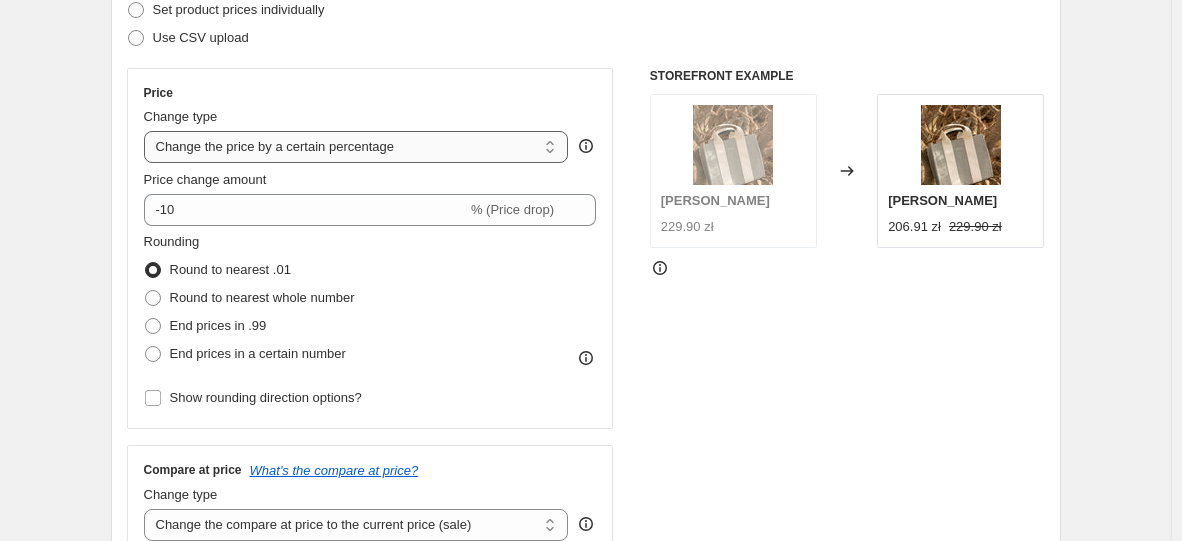 click on "Change the price to a certain amount Change the price by a certain amount Change the price by a certain percentage Change the price to the current compare at price (price before sale) Change the price by a certain amount relative to the compare at price Change the price by a certain percentage relative to the compare at price Don't change the price Change the price by a certain percentage relative to the cost per item Change price to certain cost margin" at bounding box center [356, 147] 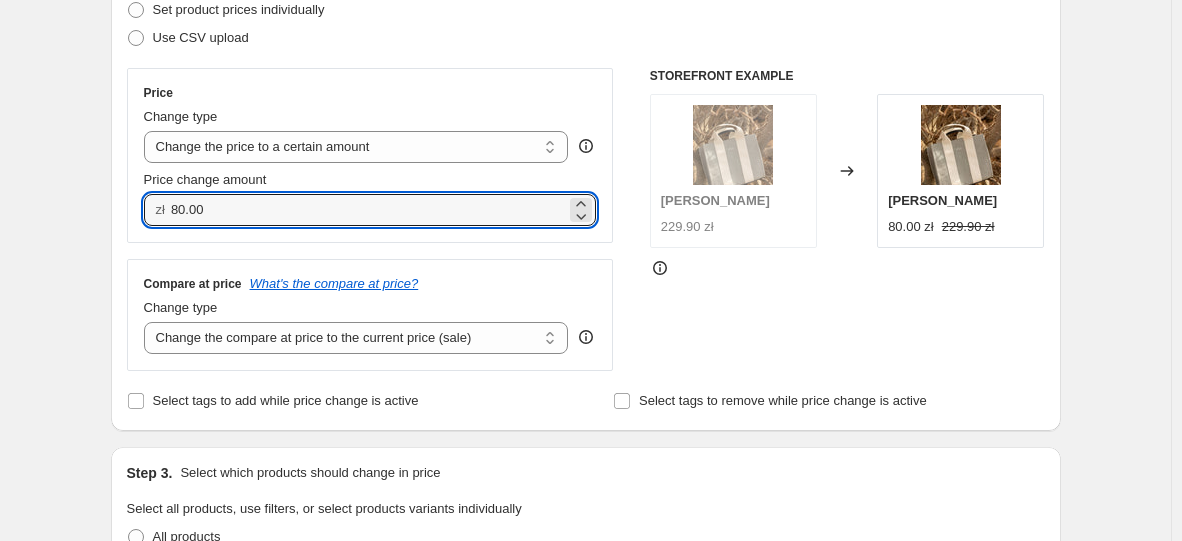 drag, startPoint x: 230, startPoint y: 211, endPoint x: 56, endPoint y: 193, distance: 174.92856 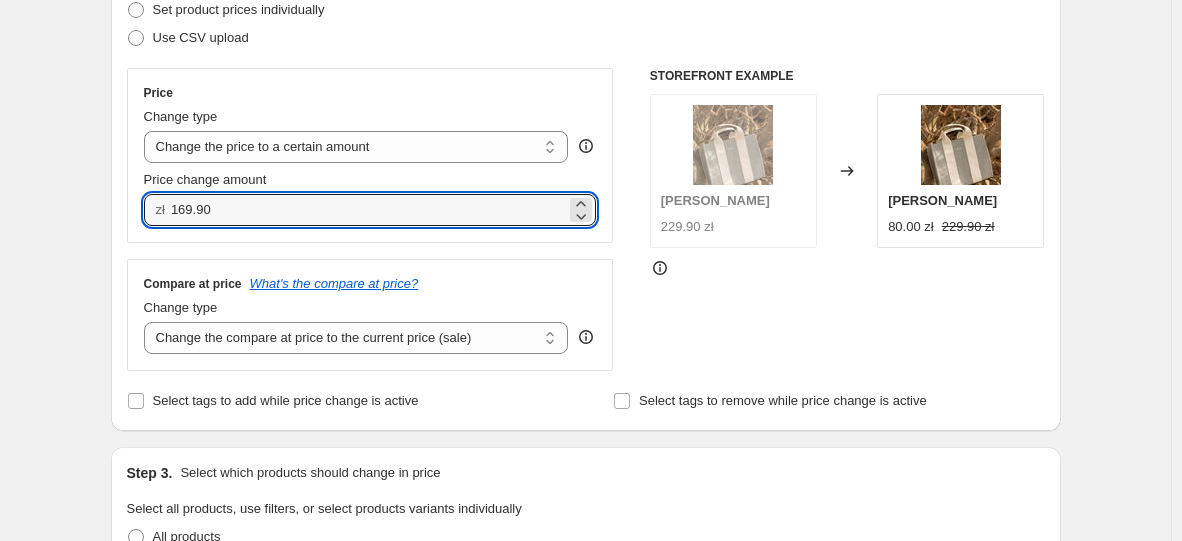 type on "169.90" 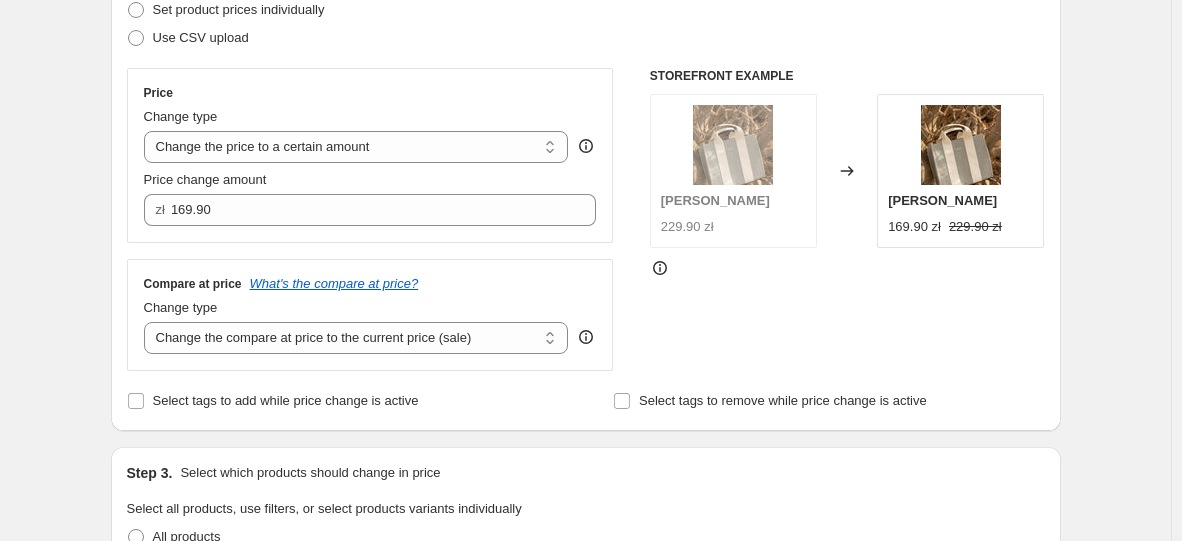 click on "Create new price [MEDICAL_DATA]. This page is ready Create new price [MEDICAL_DATA] Draft Step 1. Optionally give your price [MEDICAL_DATA] a title (eg "March 30% off sale on boots") 17 lip 2025, 11:19:08 Price [MEDICAL_DATA] This title is just for internal use, customers won't see it Step 2. Select how the prices should change Use bulk price change rules Set product prices individually Use CSV upload Price Change type Change the price to a certain amount Change the price by a certain amount Change the price by a certain percentage Change the price to the current compare at price (price before sale) Change the price by a certain amount relative to the compare at price Change the price by a certain percentage relative to the compare at price Don't change the price Change the price by a certain percentage relative to the cost per item Change price to certain cost margin Change the price to a certain amount Price change amount zł 169.90 Compare at price What's the compare at price? Change type Don't change the compare at price" at bounding box center (586, 499) 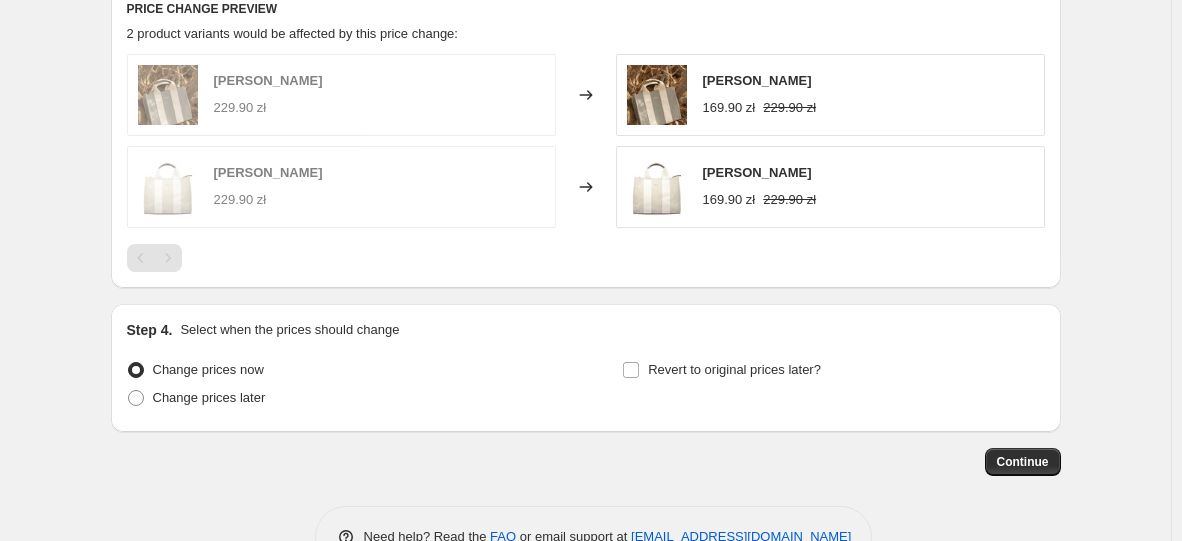scroll, scrollTop: 1058, scrollLeft: 0, axis: vertical 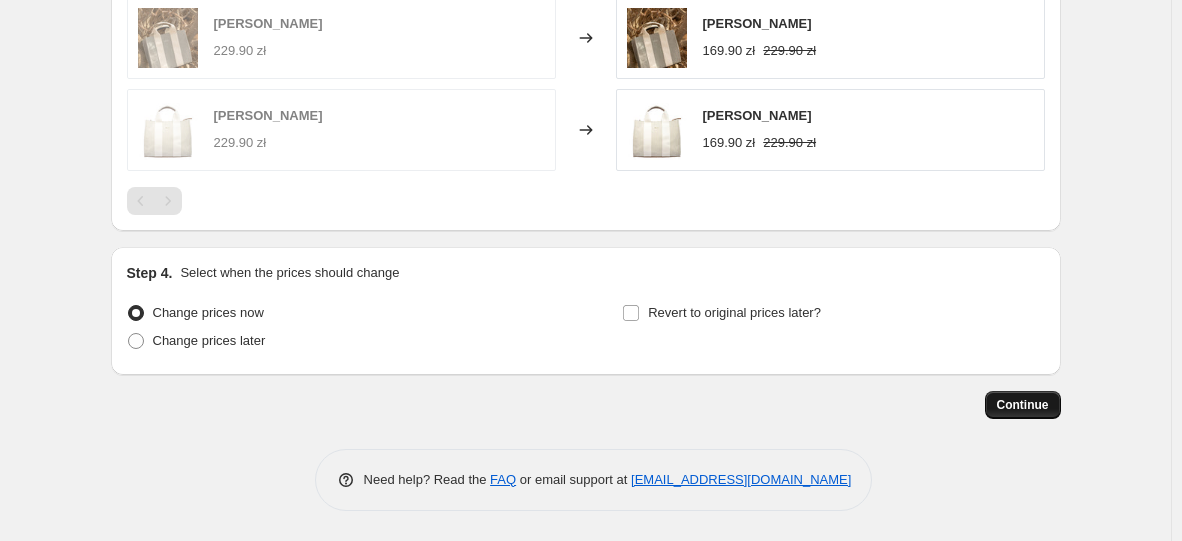 click on "Continue" at bounding box center (1023, 405) 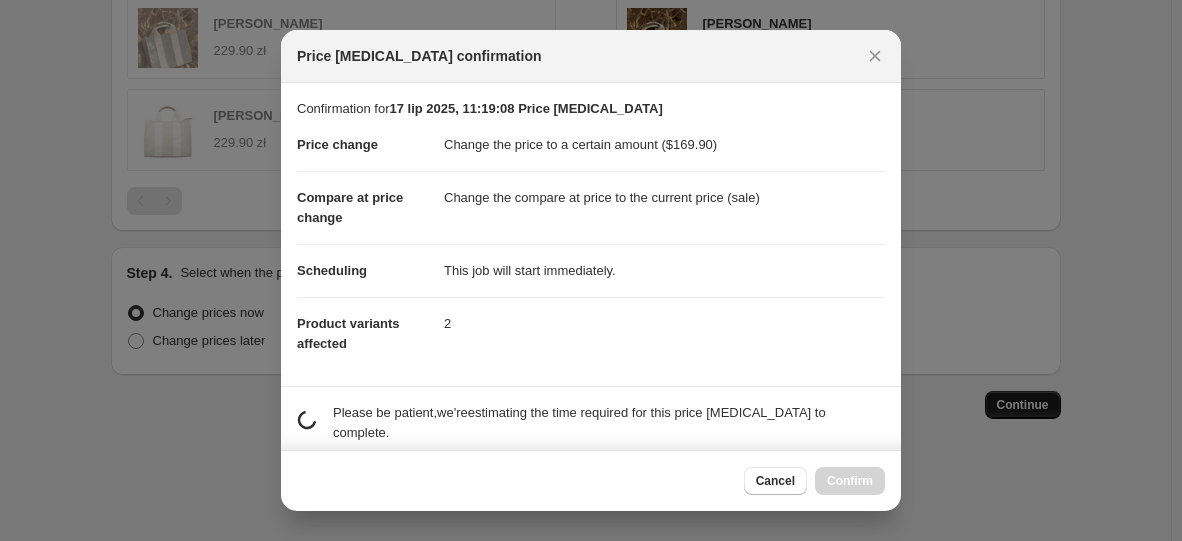 scroll, scrollTop: 0, scrollLeft: 0, axis: both 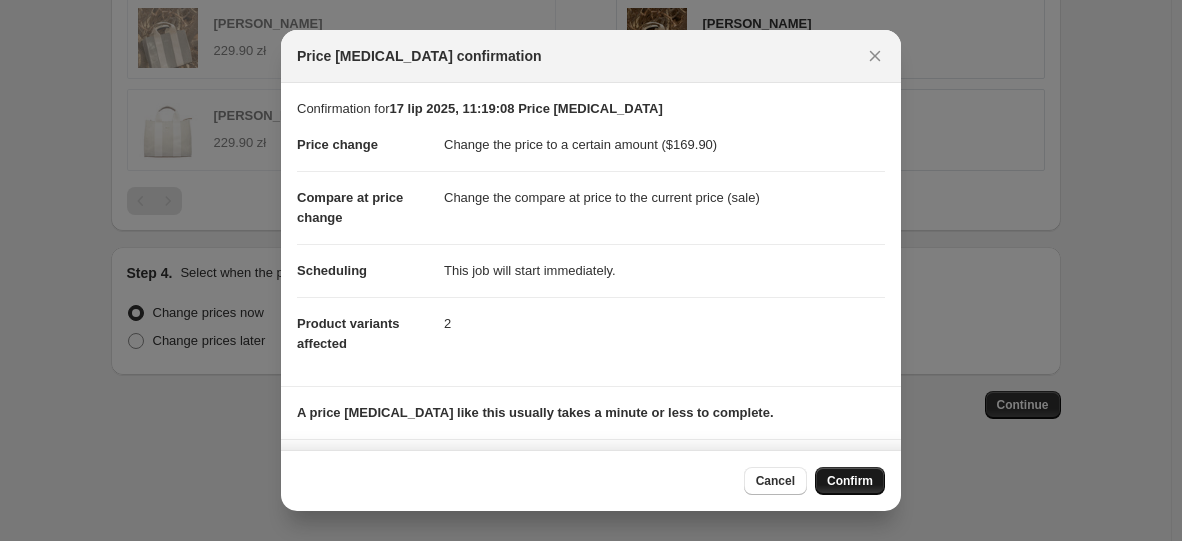 click on "Confirm" at bounding box center (850, 481) 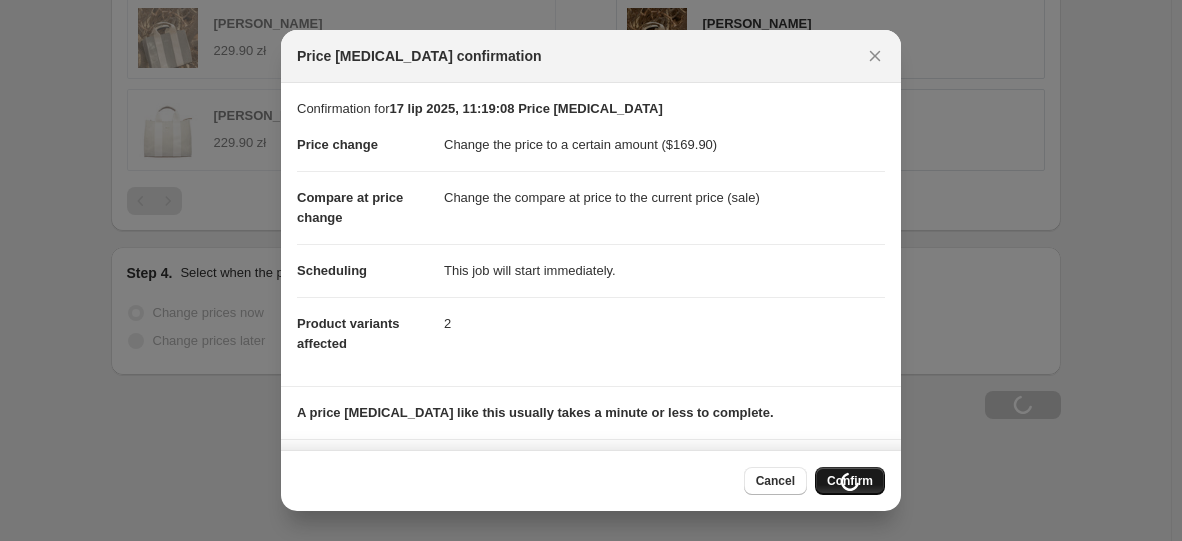 scroll, scrollTop: 1126, scrollLeft: 0, axis: vertical 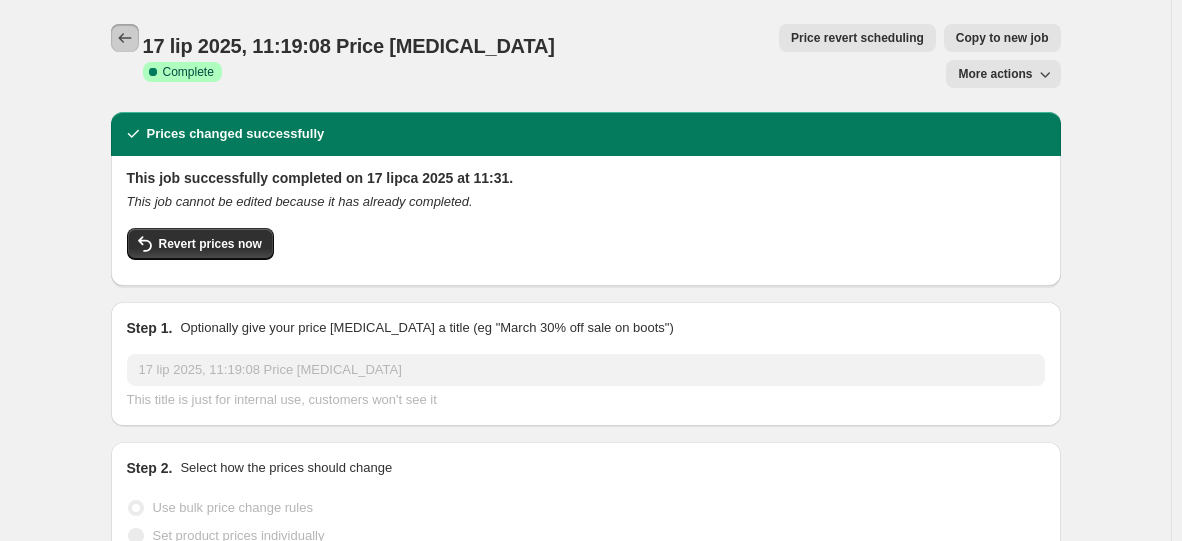click at bounding box center (125, 38) 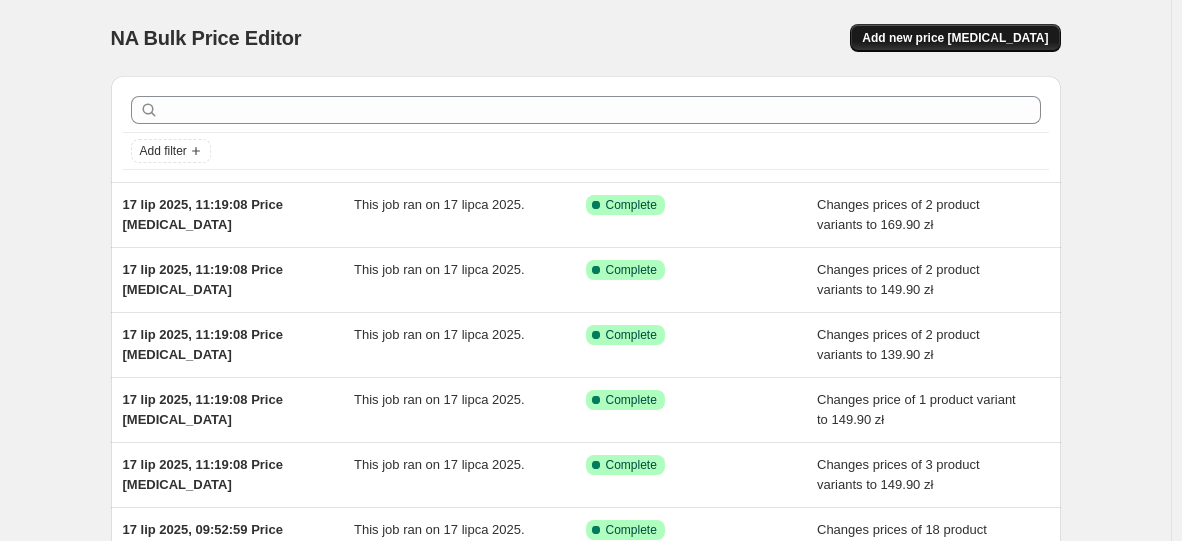 click on "Add new price [MEDICAL_DATA]" at bounding box center [955, 38] 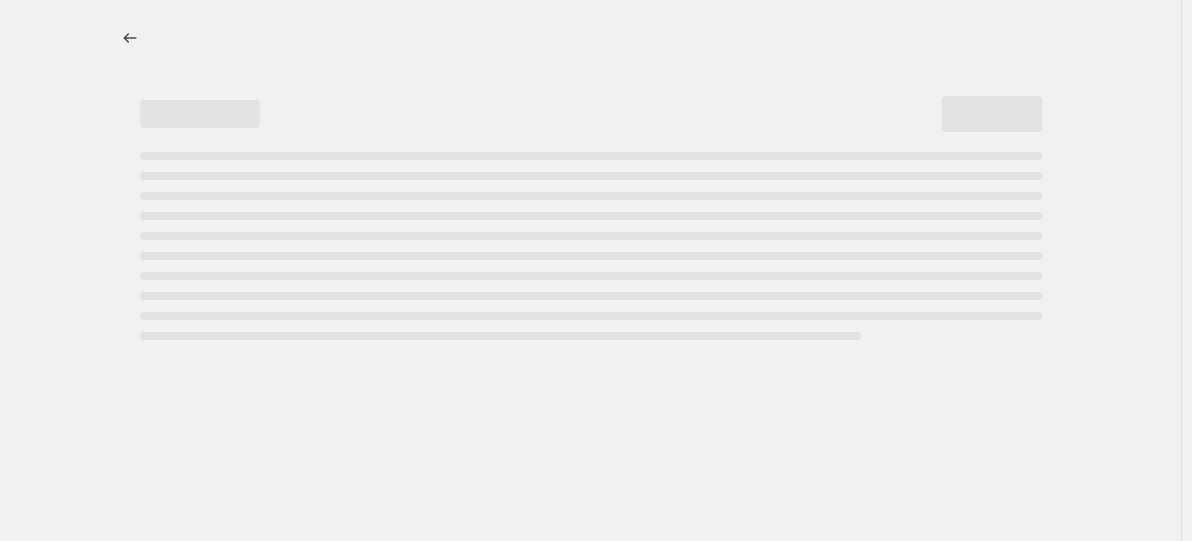 select on "percentage" 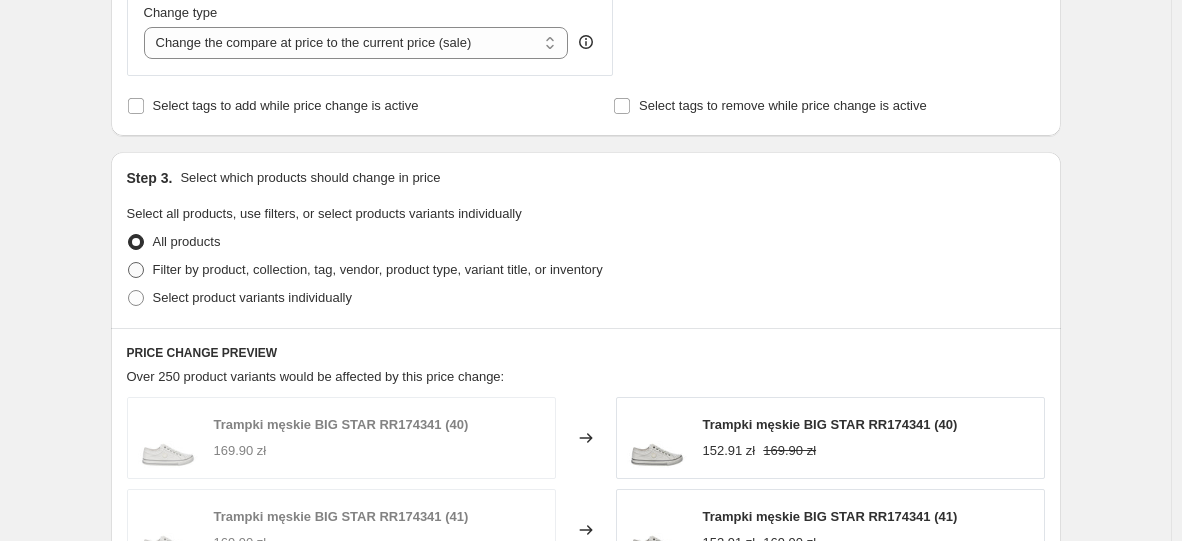 scroll, scrollTop: 800, scrollLeft: 0, axis: vertical 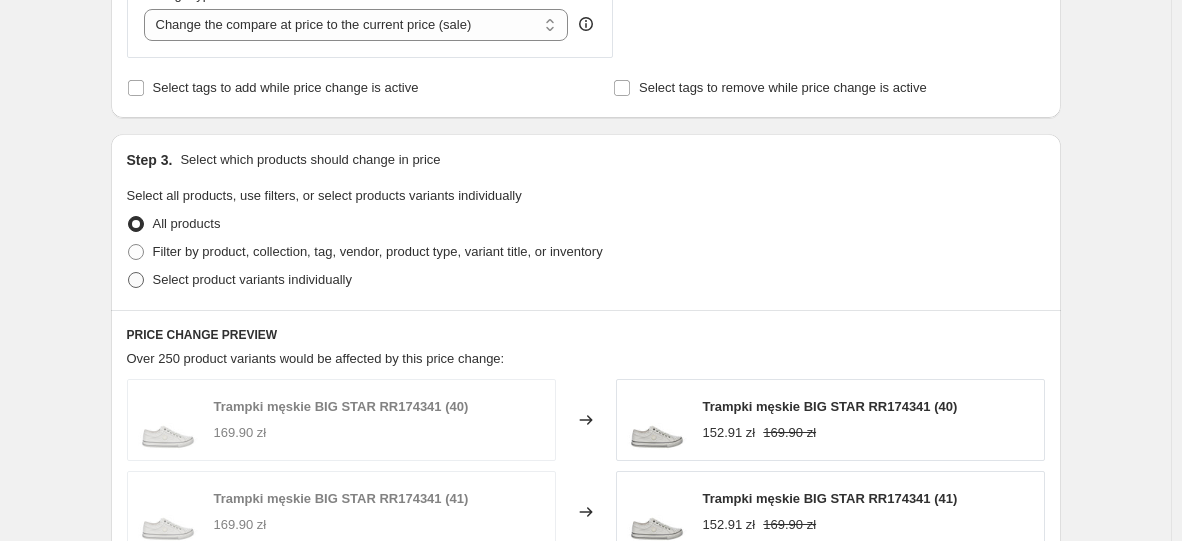 click on "Select product variants individually" at bounding box center (252, 279) 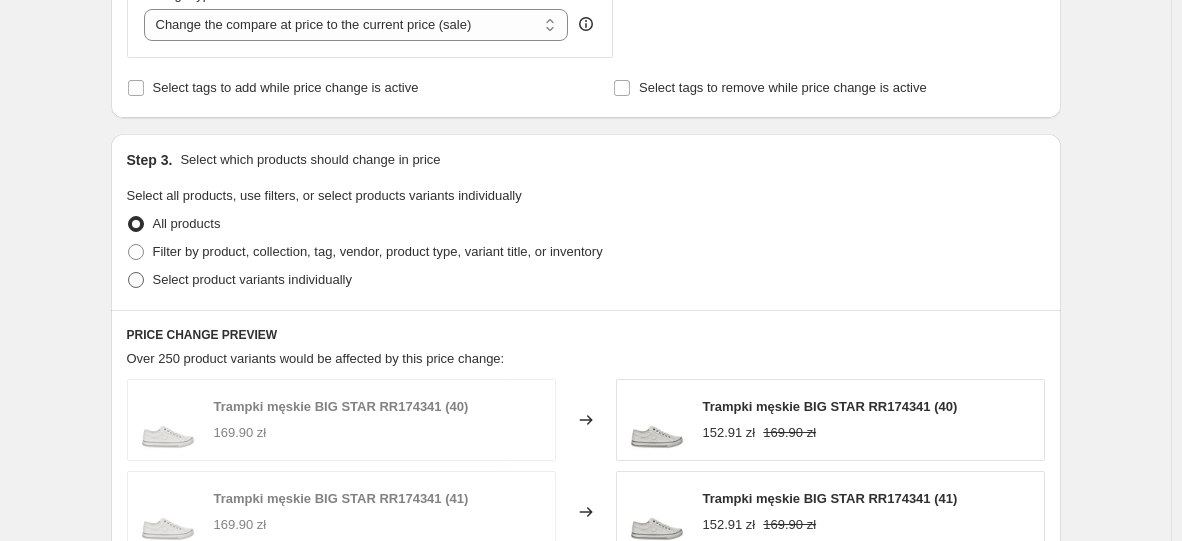 radio on "true" 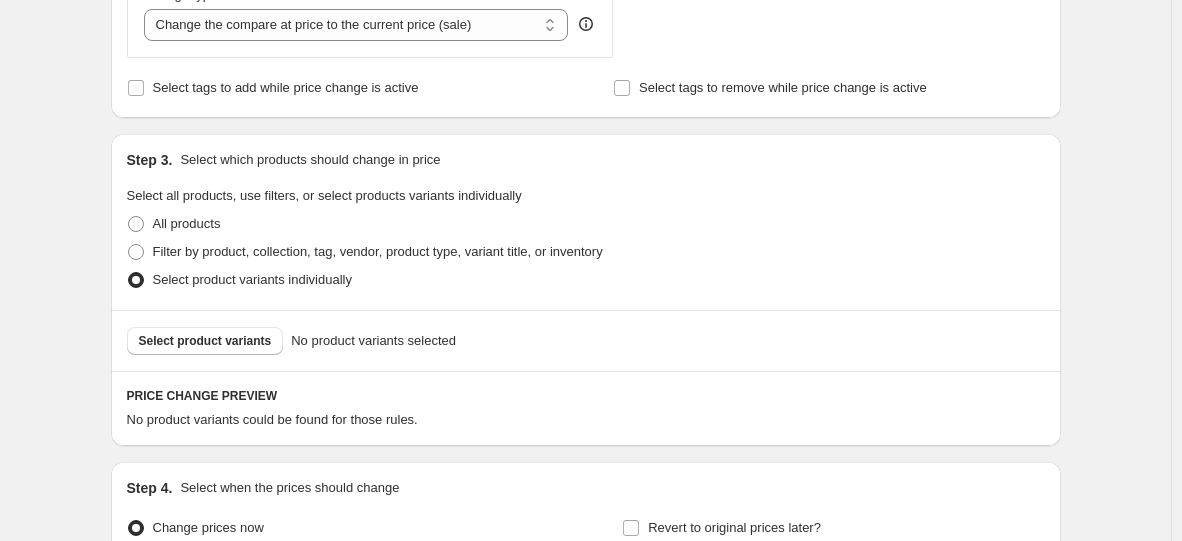 scroll, scrollTop: 900, scrollLeft: 0, axis: vertical 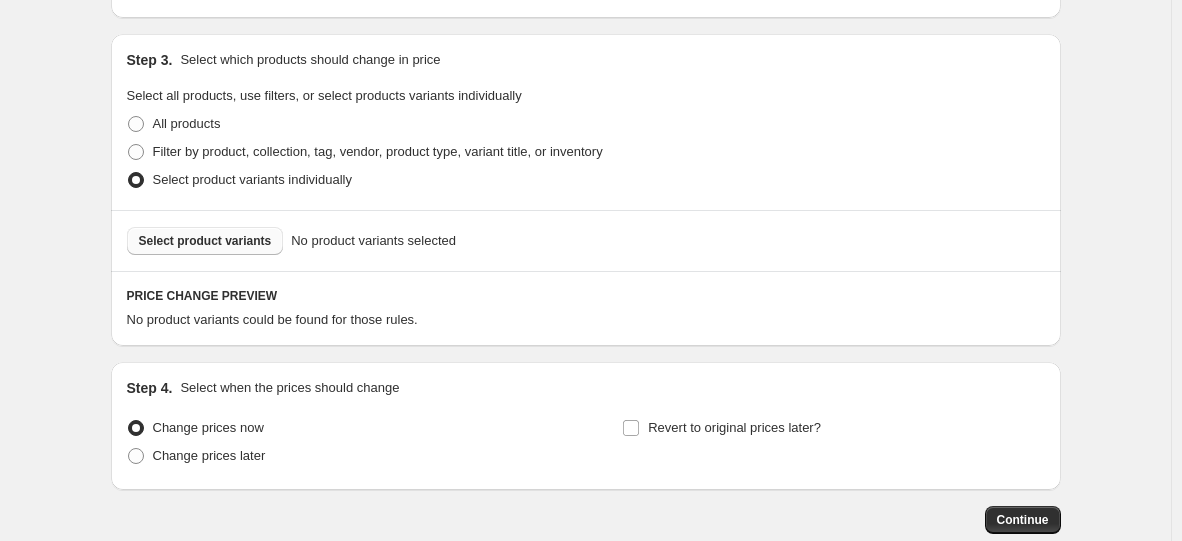 click on "Select product variants" at bounding box center (205, 241) 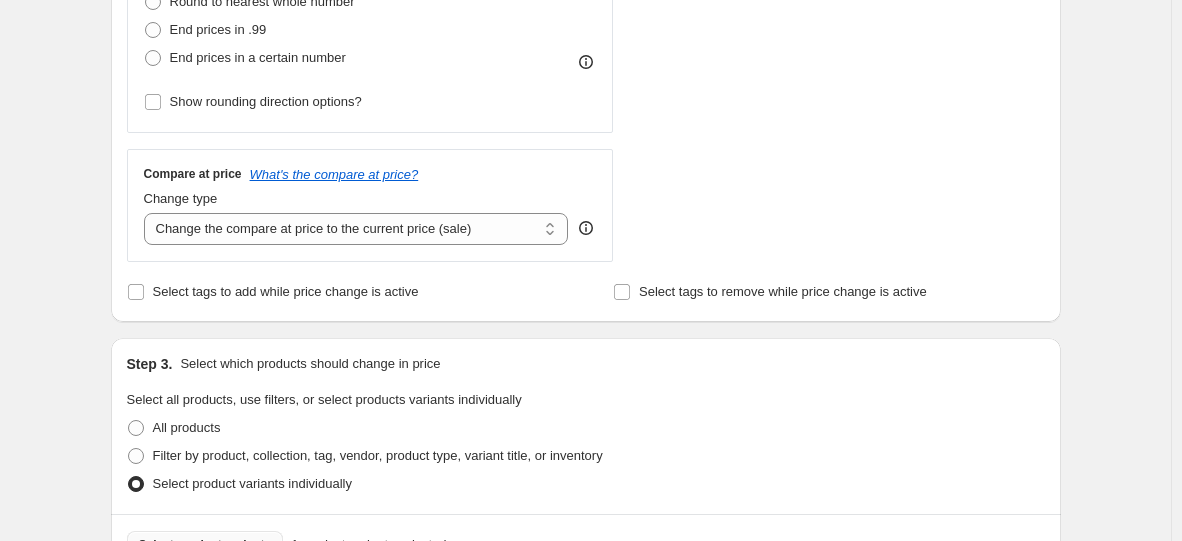 scroll, scrollTop: 300, scrollLeft: 0, axis: vertical 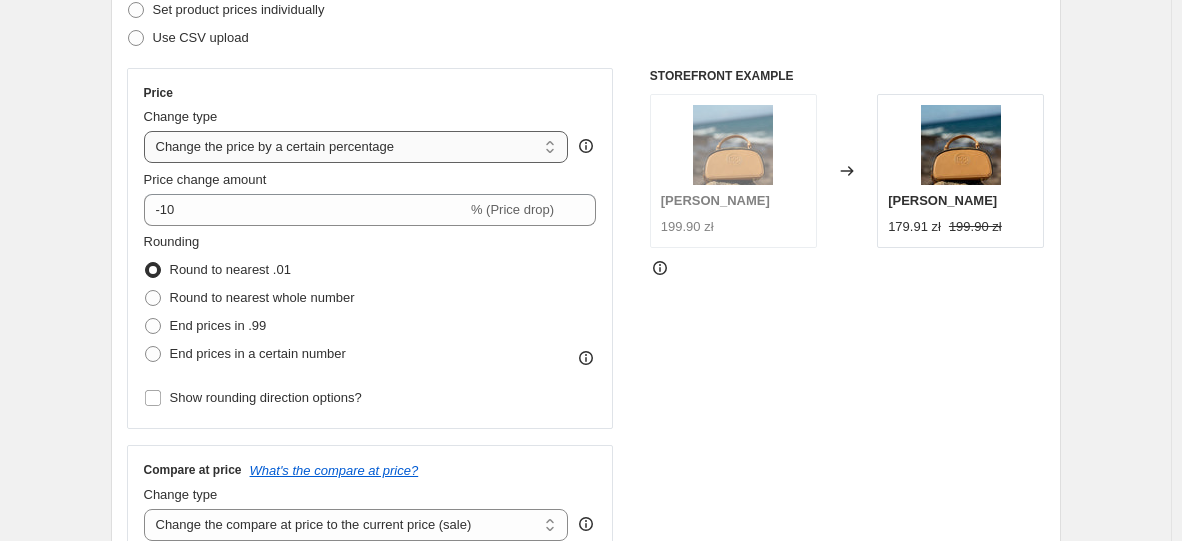 click on "Change the price to a certain amount Change the price by a certain amount Change the price by a certain percentage Change the price to the current compare at price (price before sale) Change the price by a certain amount relative to the compare at price Change the price by a certain percentage relative to the compare at price Don't change the price Change the price by a certain percentage relative to the cost per item Change price to certain cost margin" at bounding box center [356, 147] 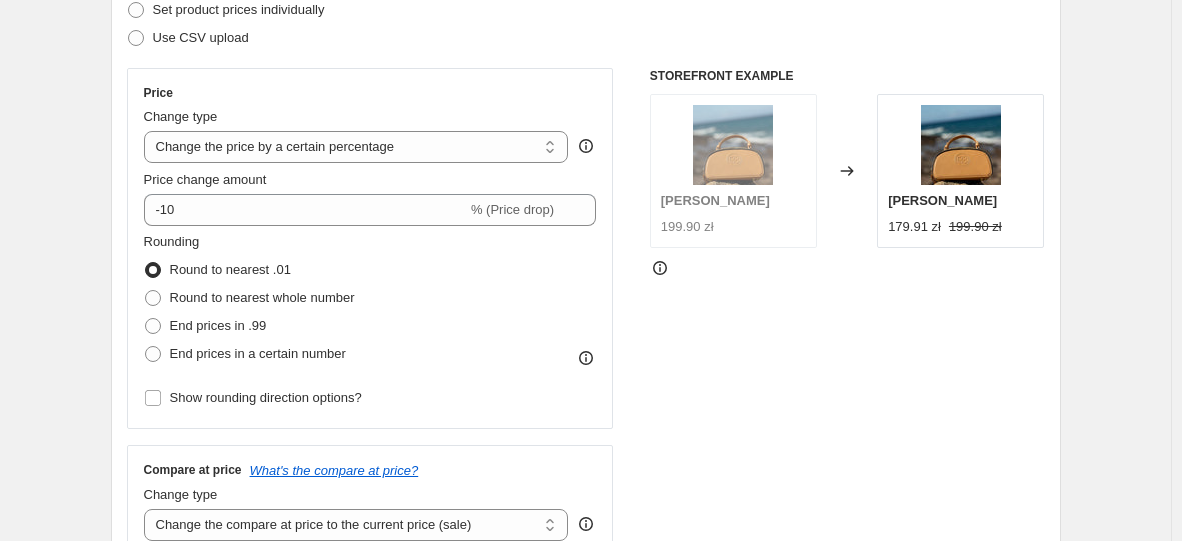 select on "to" 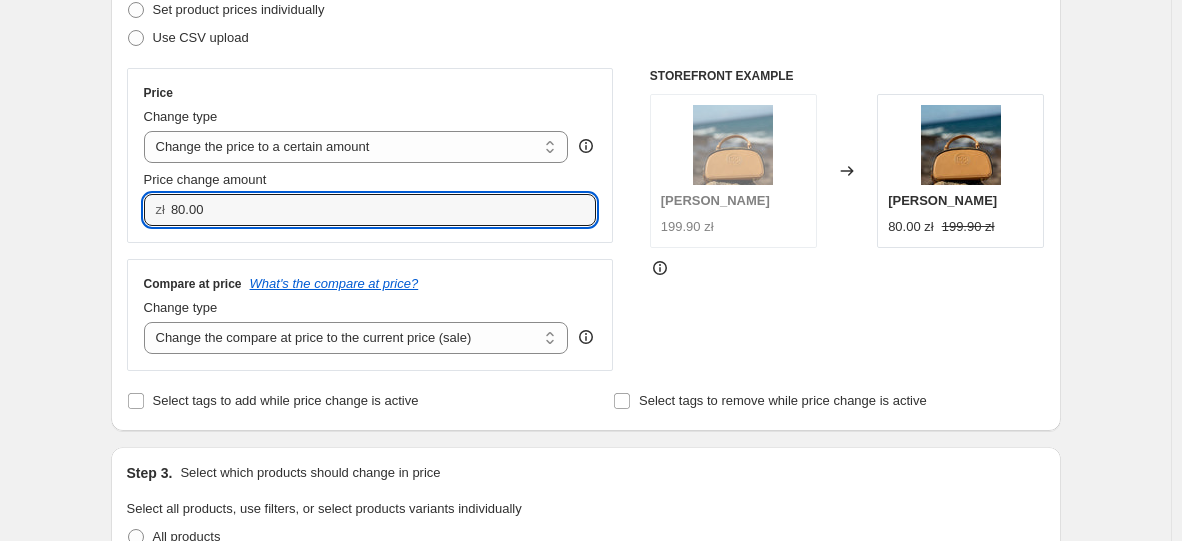 drag, startPoint x: 212, startPoint y: 208, endPoint x: 118, endPoint y: 208, distance: 94 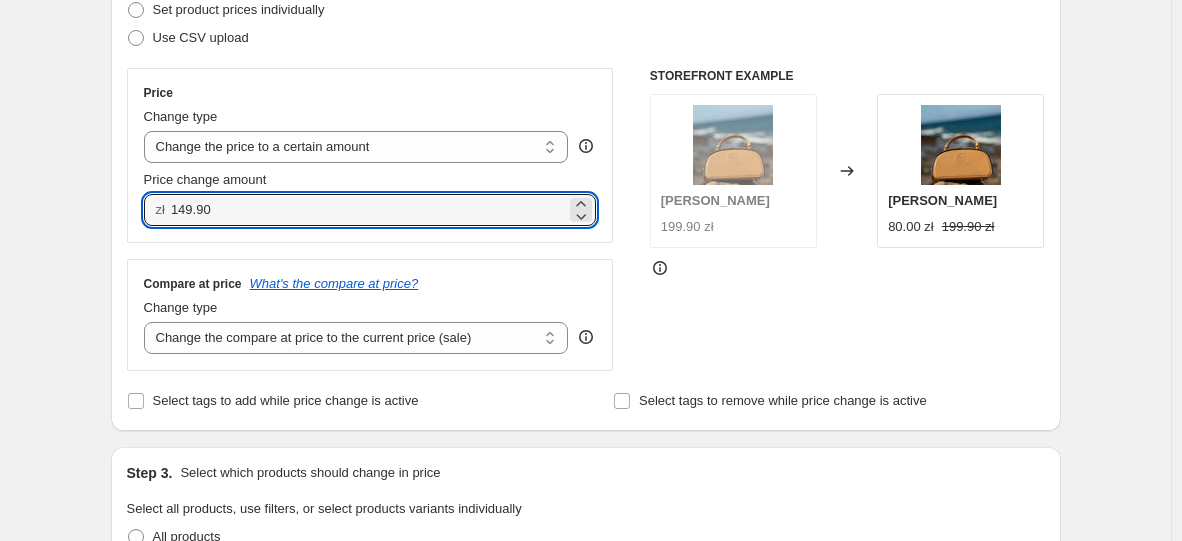 type on "149.90" 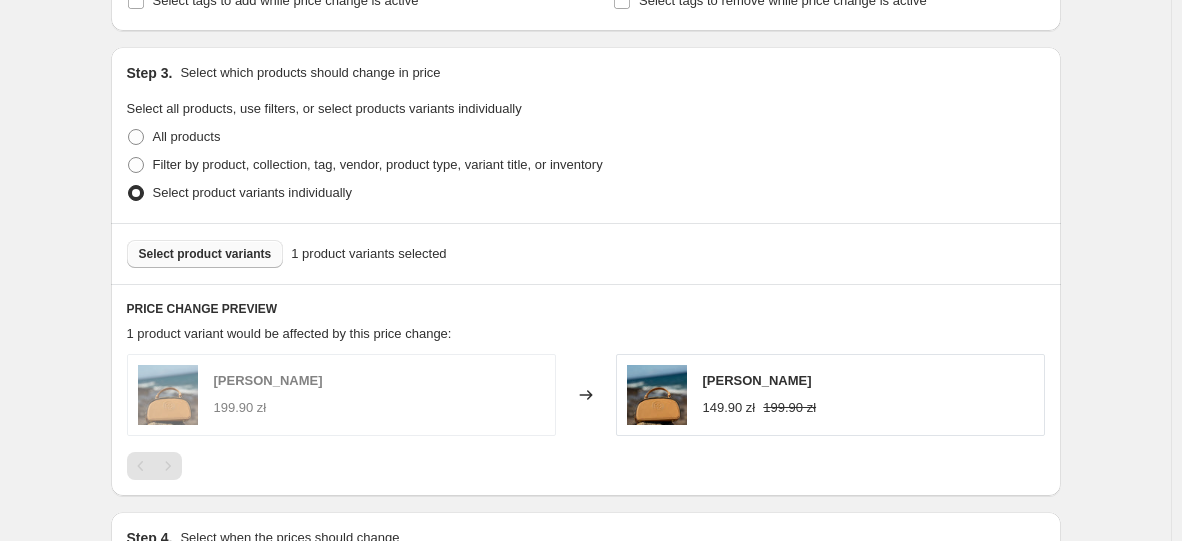 scroll, scrollTop: 966, scrollLeft: 0, axis: vertical 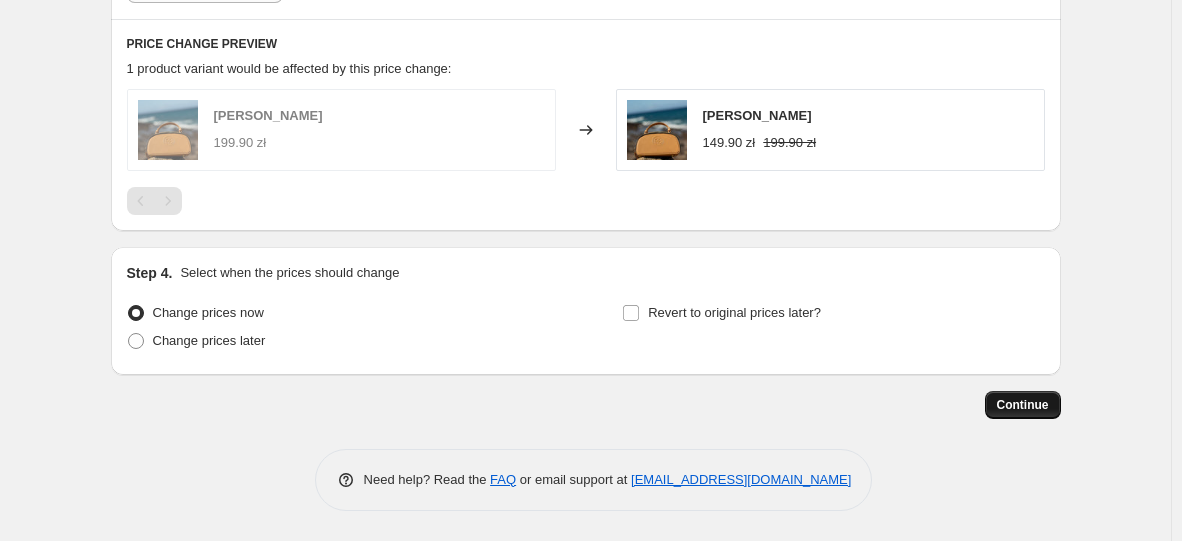 click on "Continue" at bounding box center (1023, 405) 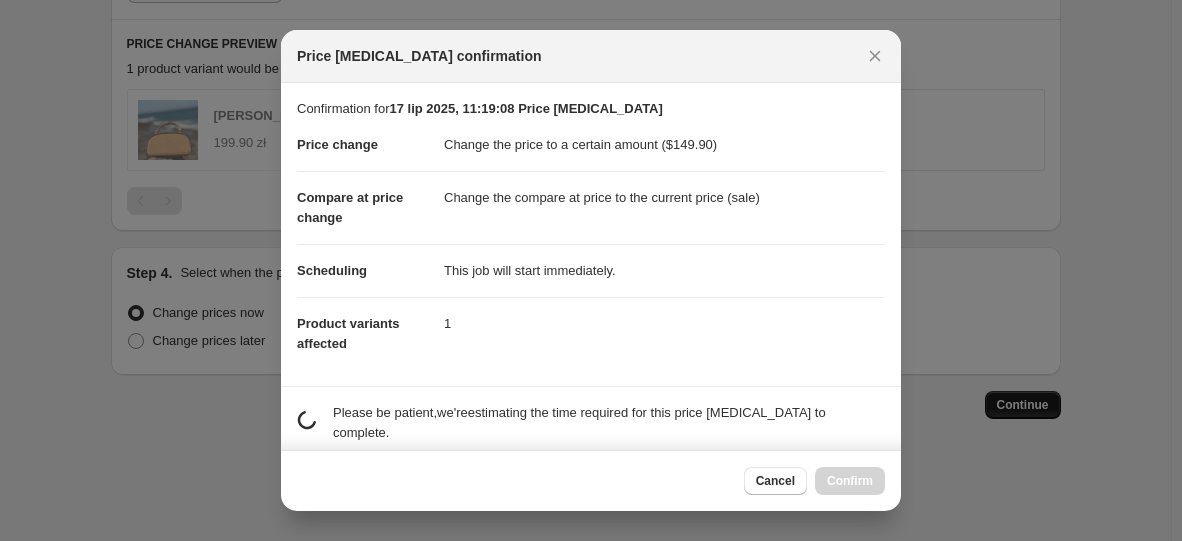 scroll, scrollTop: 966, scrollLeft: 0, axis: vertical 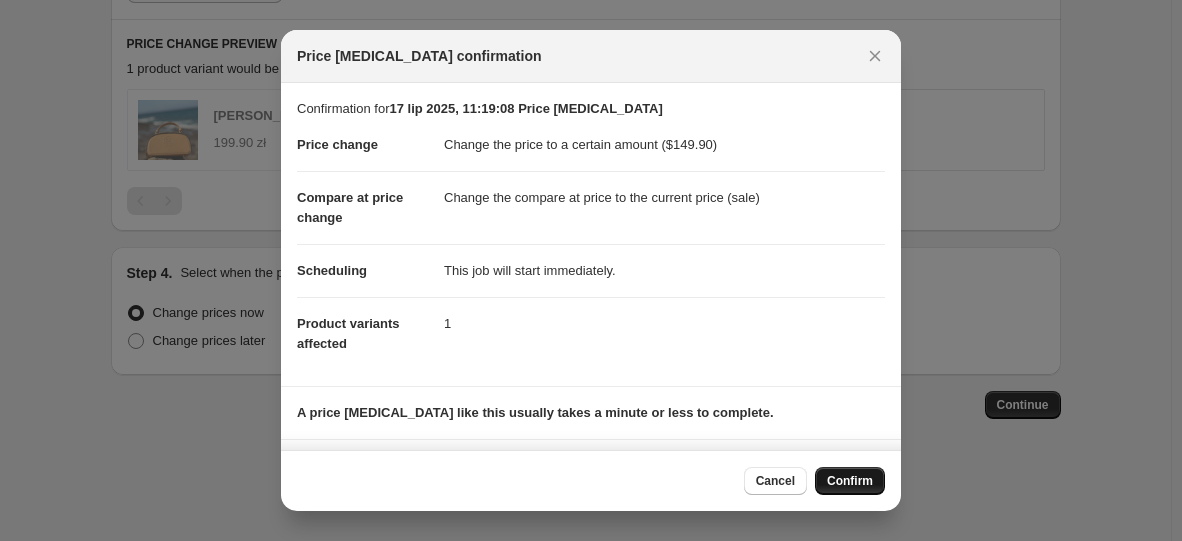 click on "Confirm" at bounding box center (850, 481) 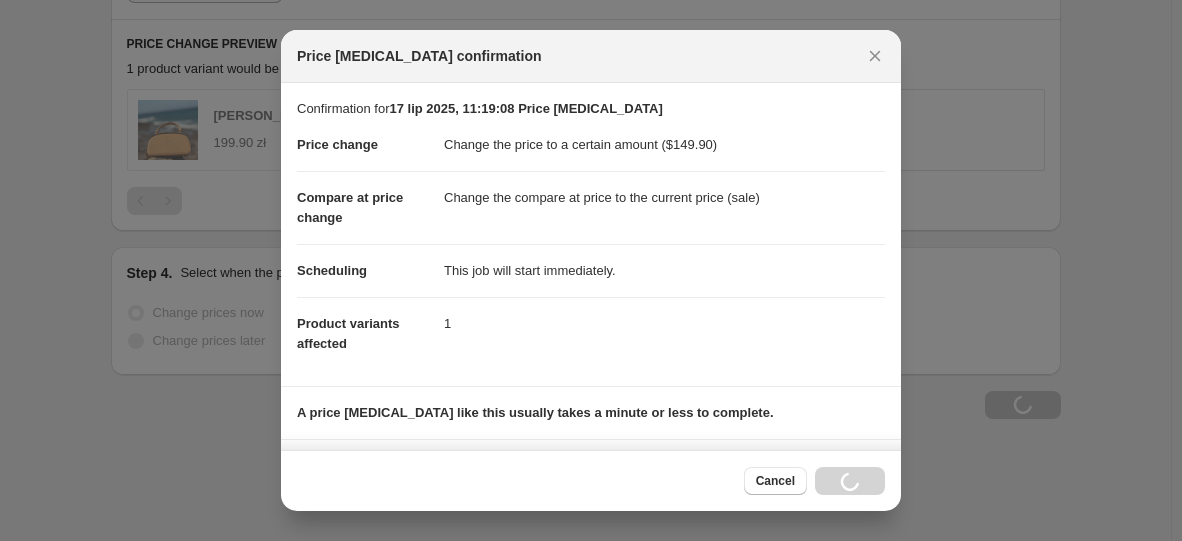 scroll, scrollTop: 1034, scrollLeft: 0, axis: vertical 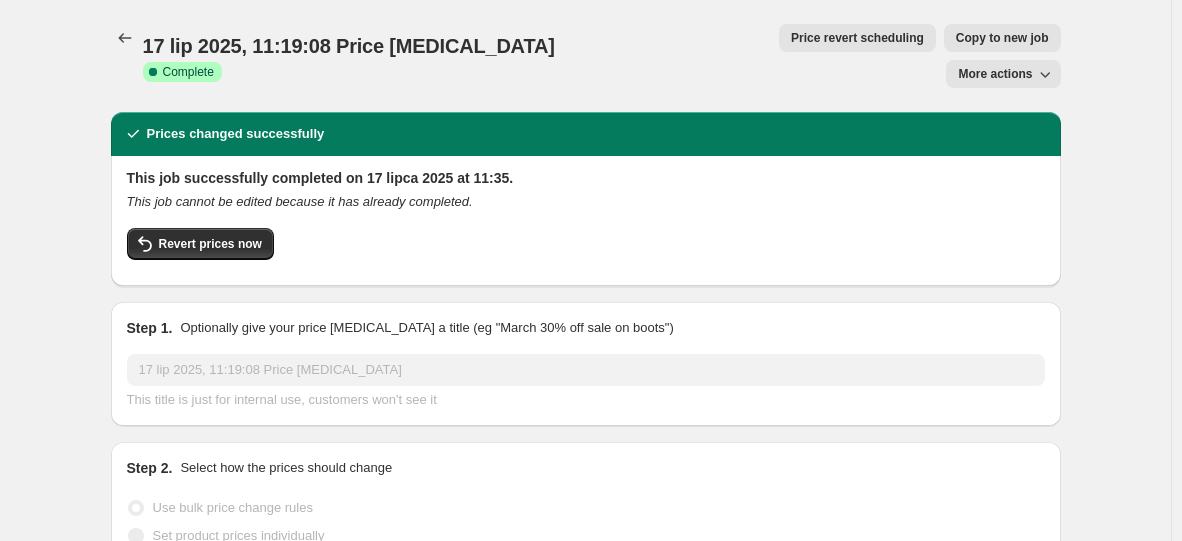 click on "17 lip 2025, 11:19:08 Price [MEDICAL_DATA]. This page is ready 17 lip 2025, 11:19:08 Price [MEDICAL_DATA] Success Complete Complete Price revert scheduling Copy to new job Export Recap CSV Delete job More actions Price revert scheduling Copy to new job More actions Prices changed successfully This job successfully completed on 17 lipca 2025 at 11:35. This job cannot be edited because it has already completed. Revert prices now Step 1. Optionally give your price [MEDICAL_DATA] a title (eg "March 30% off sale on boots") 17 lip 2025, 11:19:08 Price [MEDICAL_DATA] This title is just for internal use, customers won't see it Step 2. Select how the prices should change Use bulk price change rules Set product prices individually Use CSV upload Price Change type Change the price to a certain amount Change the price by a certain amount Change the price by a certain percentage Change the price to the current compare at price (price before sale) Change the price by a certain amount relative to the compare at price Don't change the price" at bounding box center [586, 844] 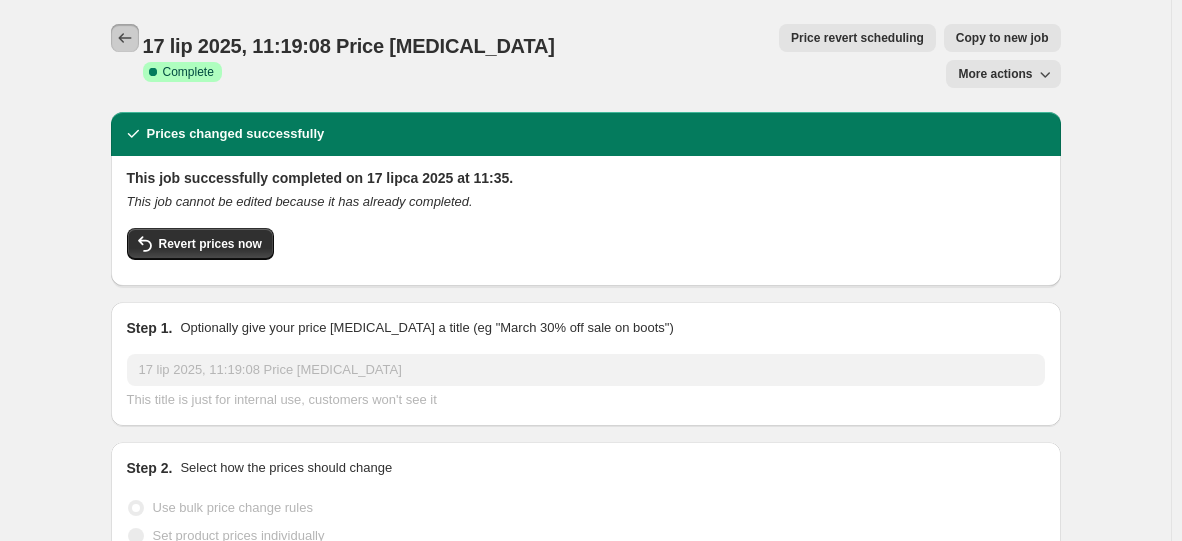 click 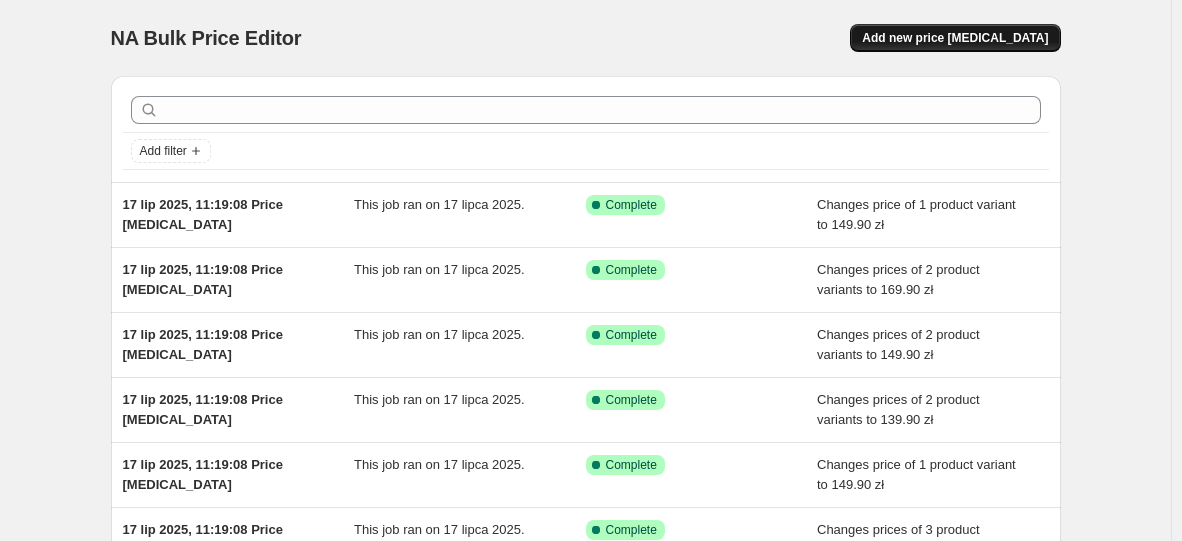 click on "Add new price [MEDICAL_DATA]" at bounding box center [955, 38] 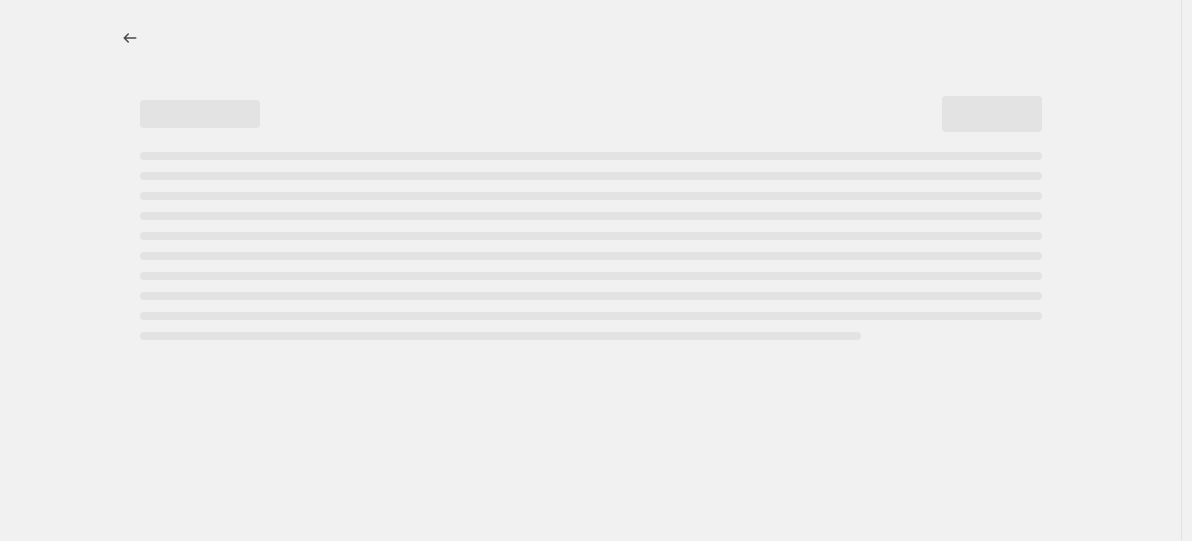 select on "percentage" 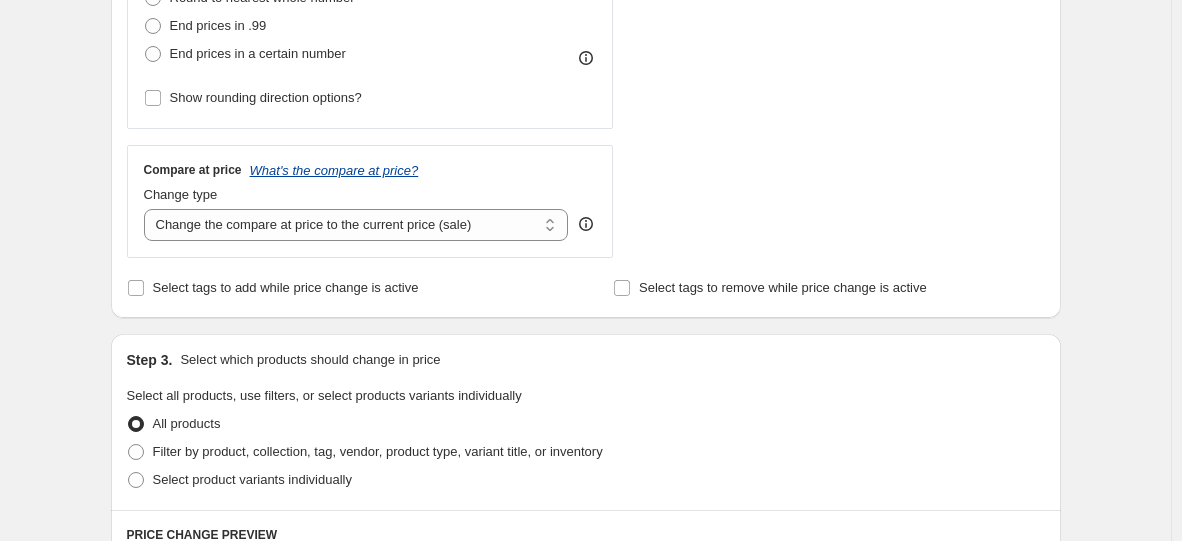 scroll, scrollTop: 800, scrollLeft: 0, axis: vertical 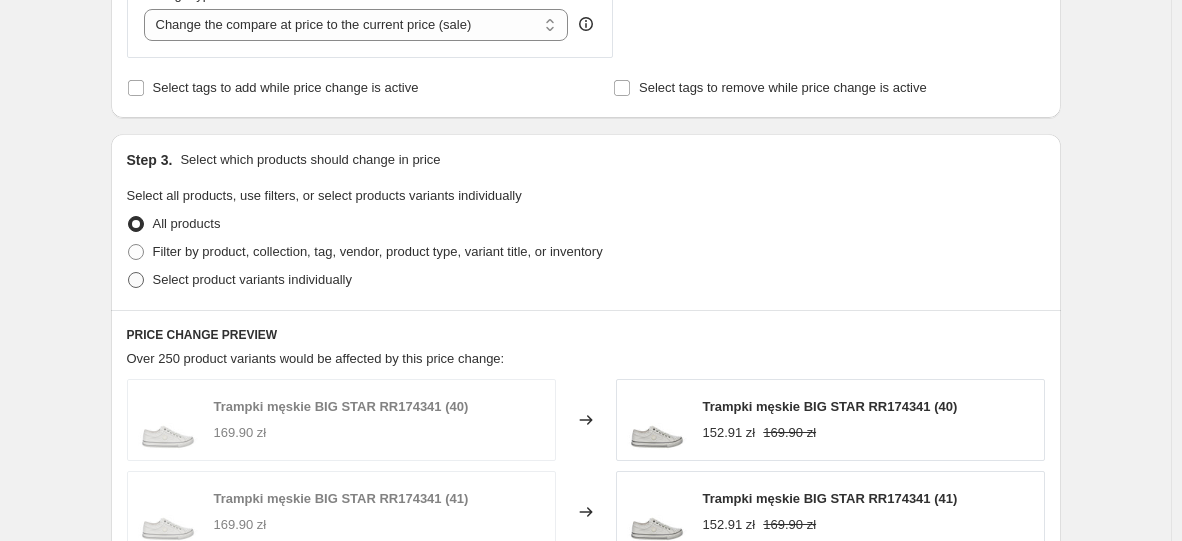 click on "Select product variants individually" at bounding box center [252, 279] 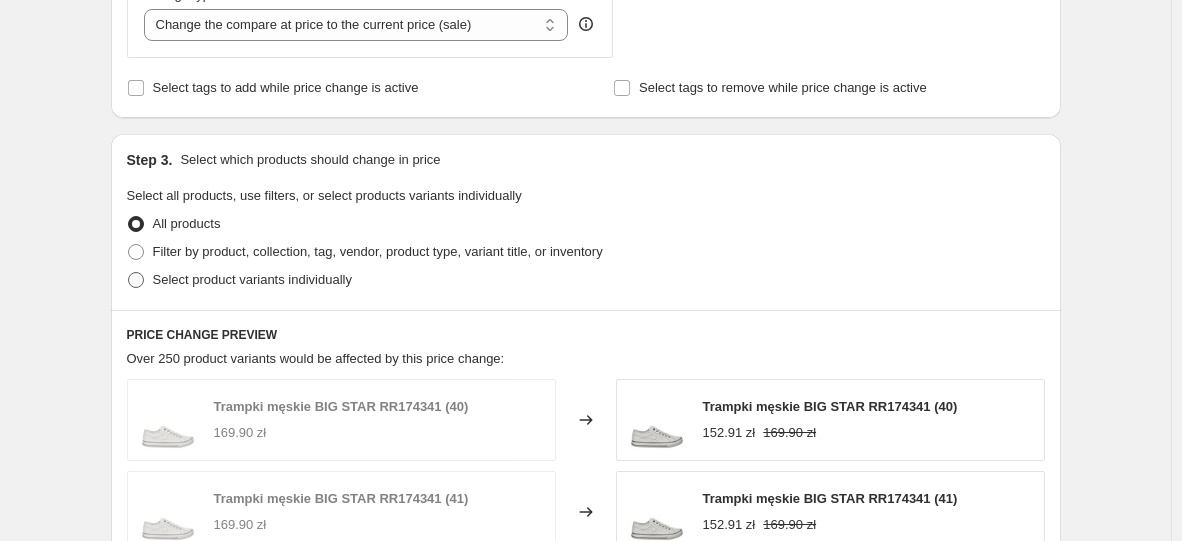 radio on "true" 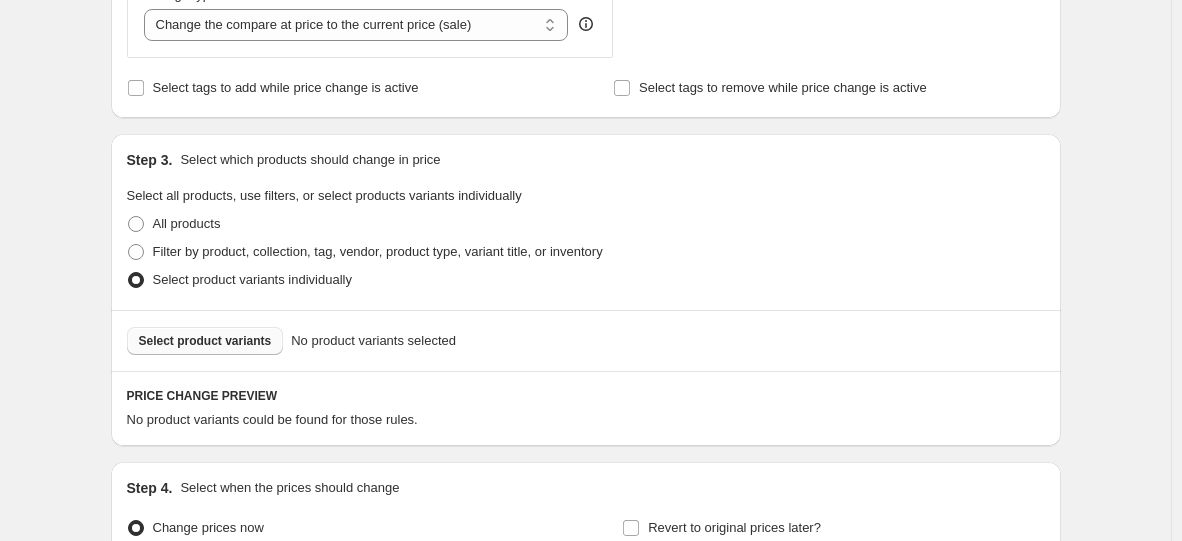 click on "Select product variants" at bounding box center [205, 341] 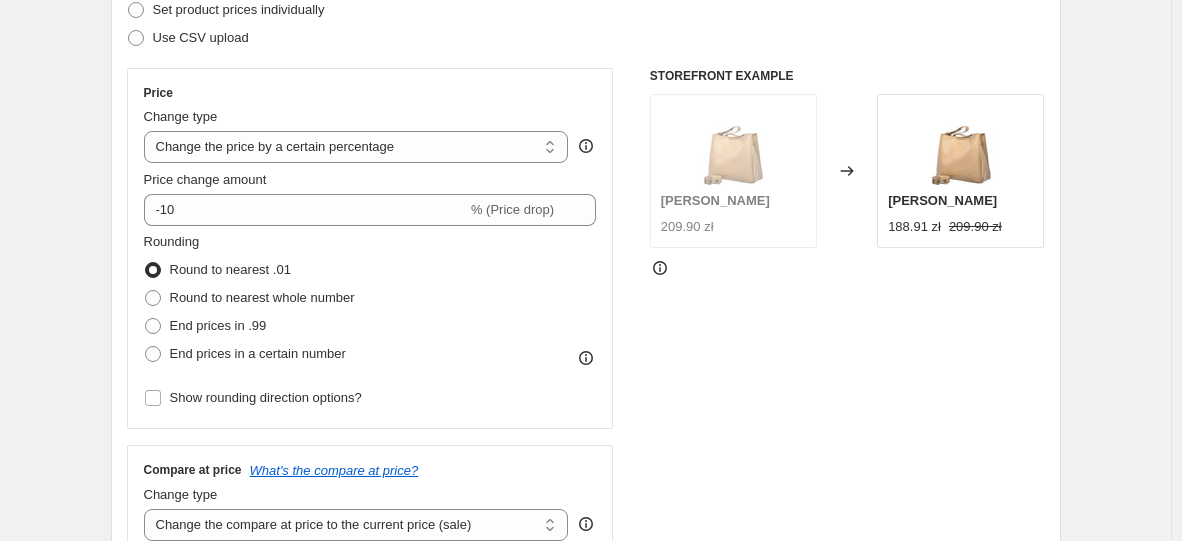 scroll, scrollTop: 300, scrollLeft: 0, axis: vertical 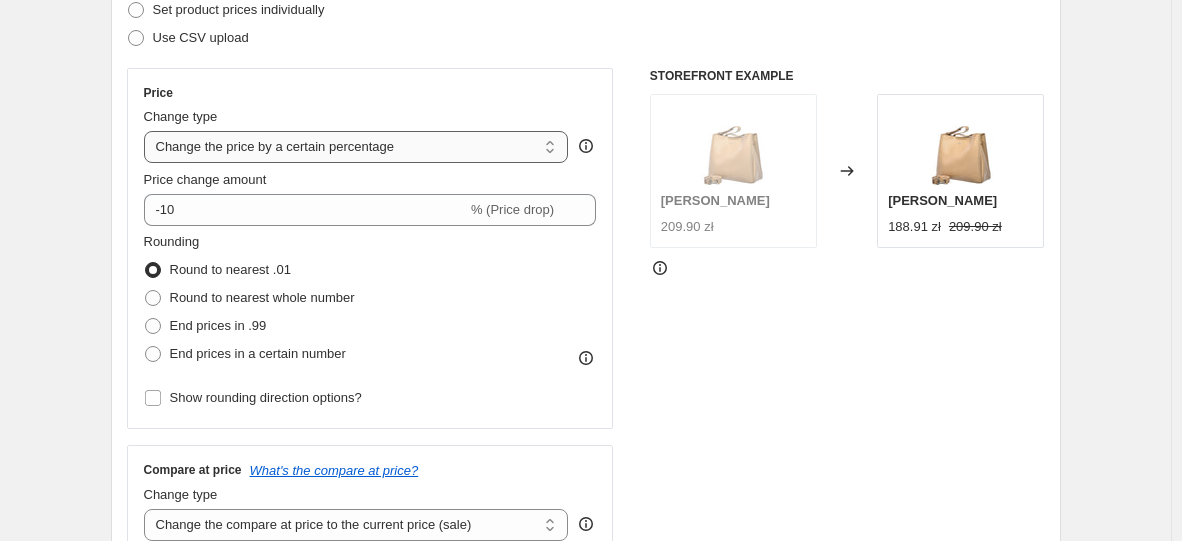 click on "Change the price to a certain amount Change the price by a certain amount Change the price by a certain percentage Change the price to the current compare at price (price before sale) Change the price by a certain amount relative to the compare at price Change the price by a certain percentage relative to the compare at price Don't change the price Change the price by a certain percentage relative to the cost per item Change price to certain cost margin" at bounding box center (356, 147) 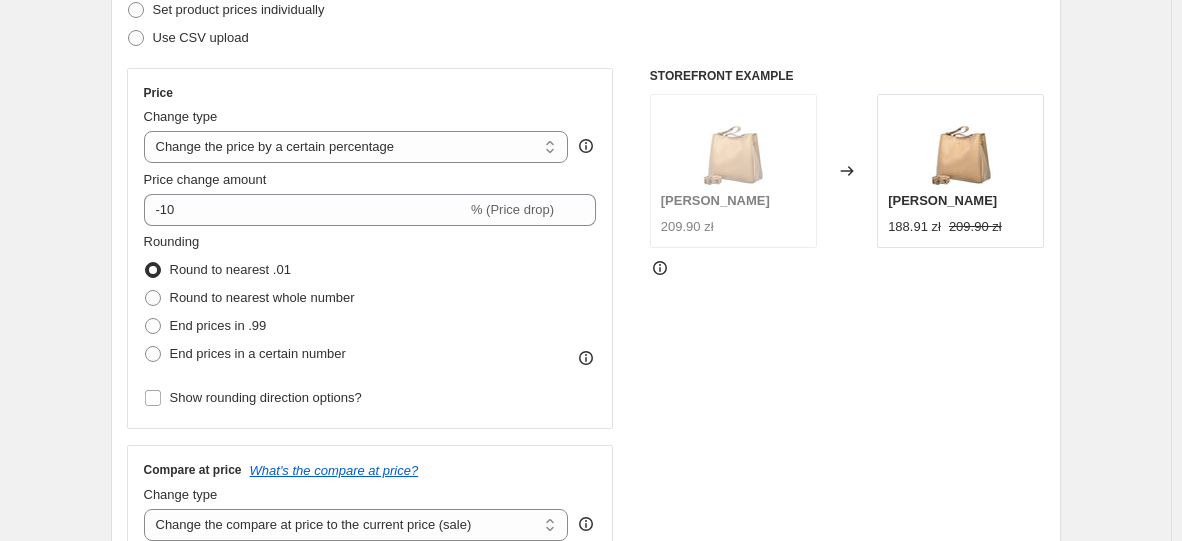click on "Price change amount" at bounding box center [370, 180] 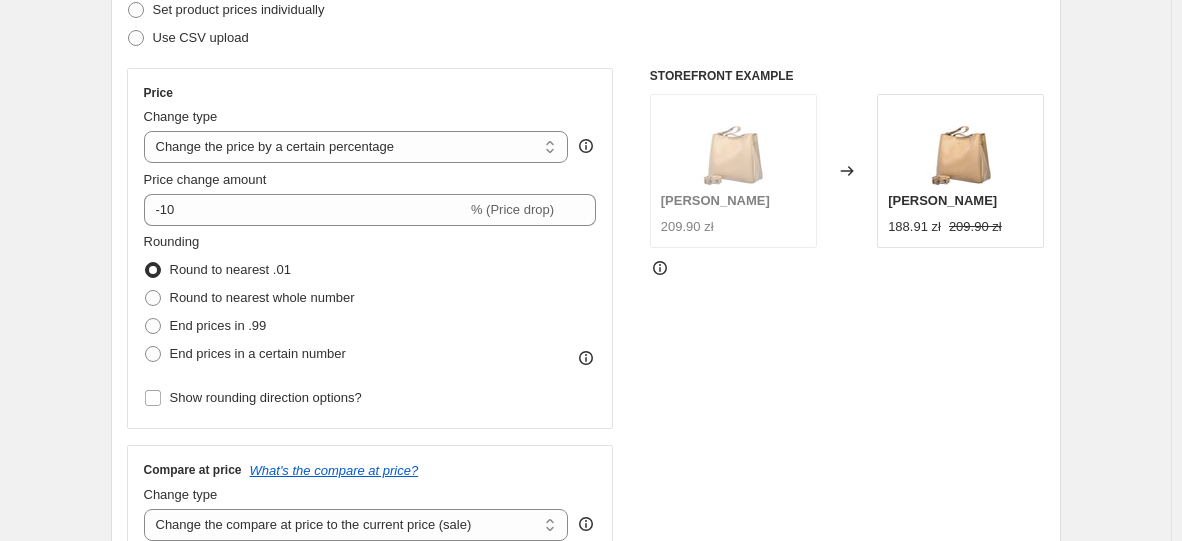 click on "Change the price to a certain amount Change the price by a certain amount Change the price by a certain percentage Change the price to the current compare at price (price before sale) Change the price by a certain amount relative to the compare at price Change the price by a certain percentage relative to the compare at price Don't change the price Change the price by a certain percentage relative to the cost per item Change price to certain cost margin" at bounding box center (356, 147) 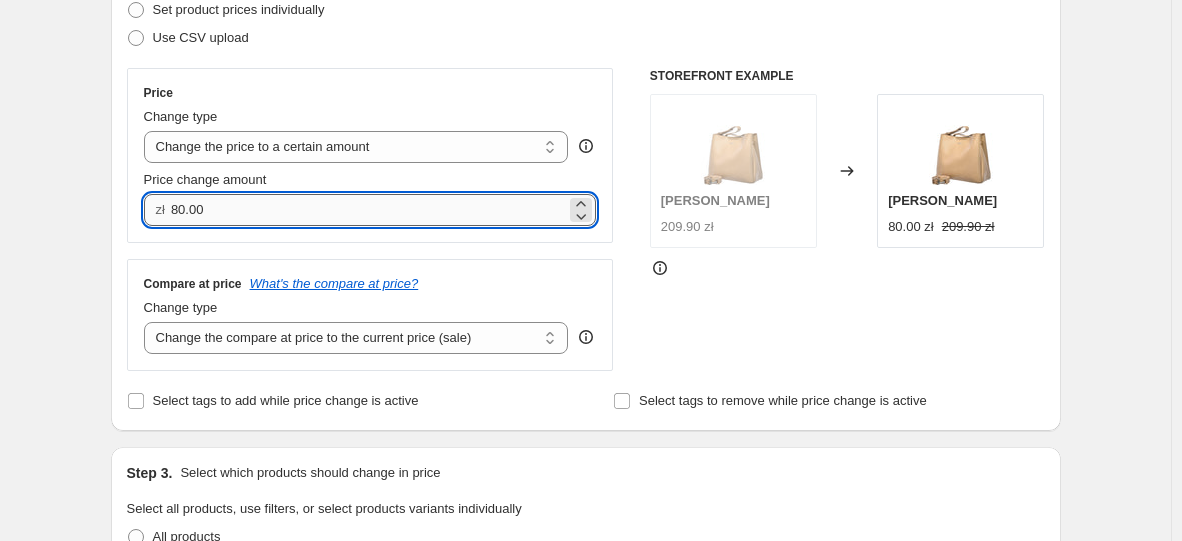 click on "80.00" at bounding box center (368, 210) 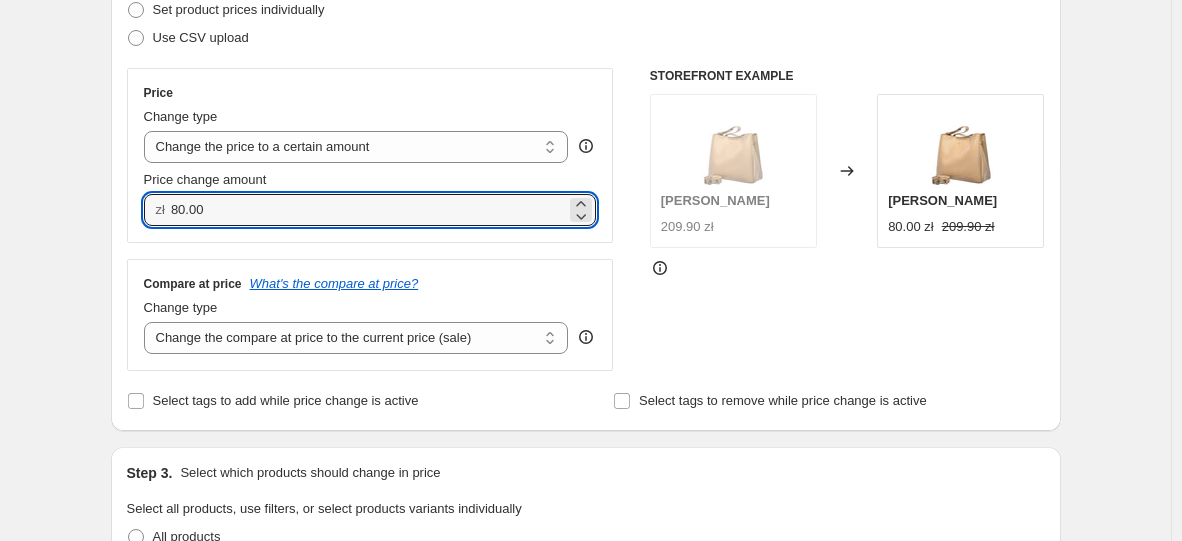 drag, startPoint x: 428, startPoint y: 224, endPoint x: 80, endPoint y: 204, distance: 348.57425 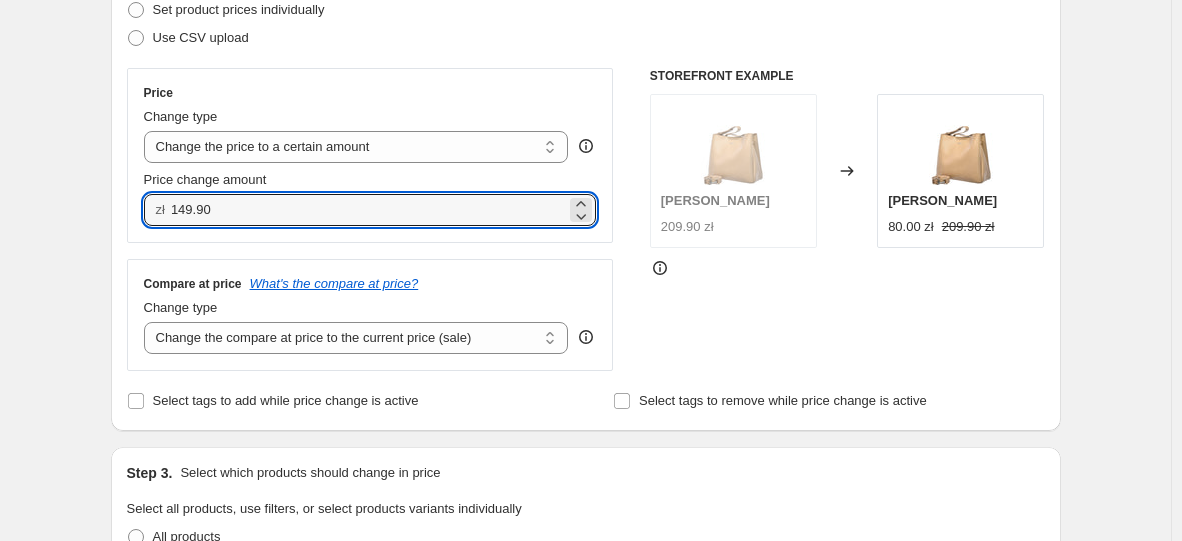 type on "149.90" 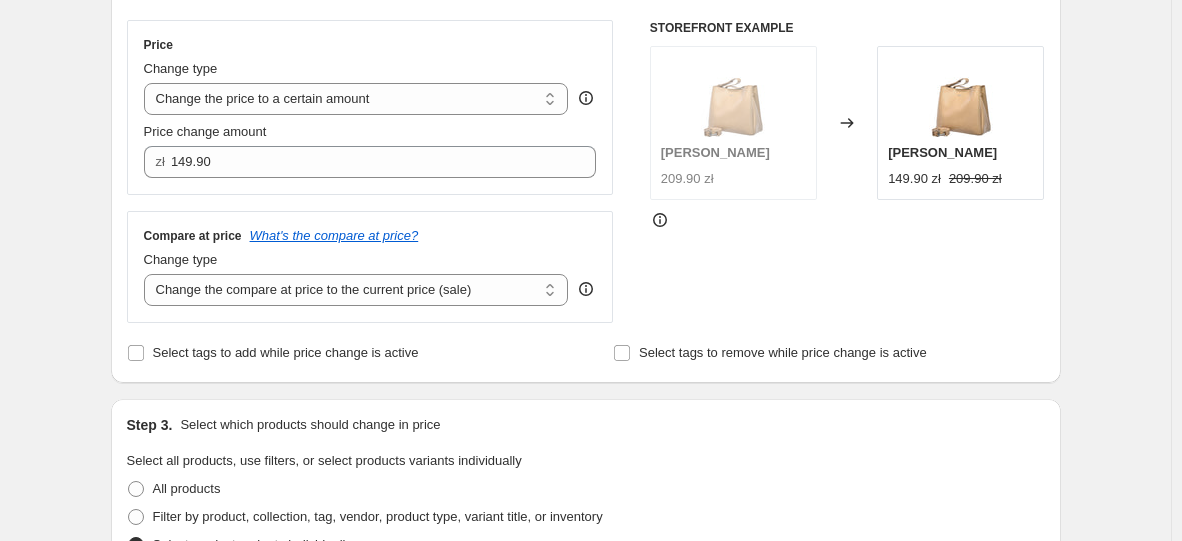 scroll, scrollTop: 400, scrollLeft: 0, axis: vertical 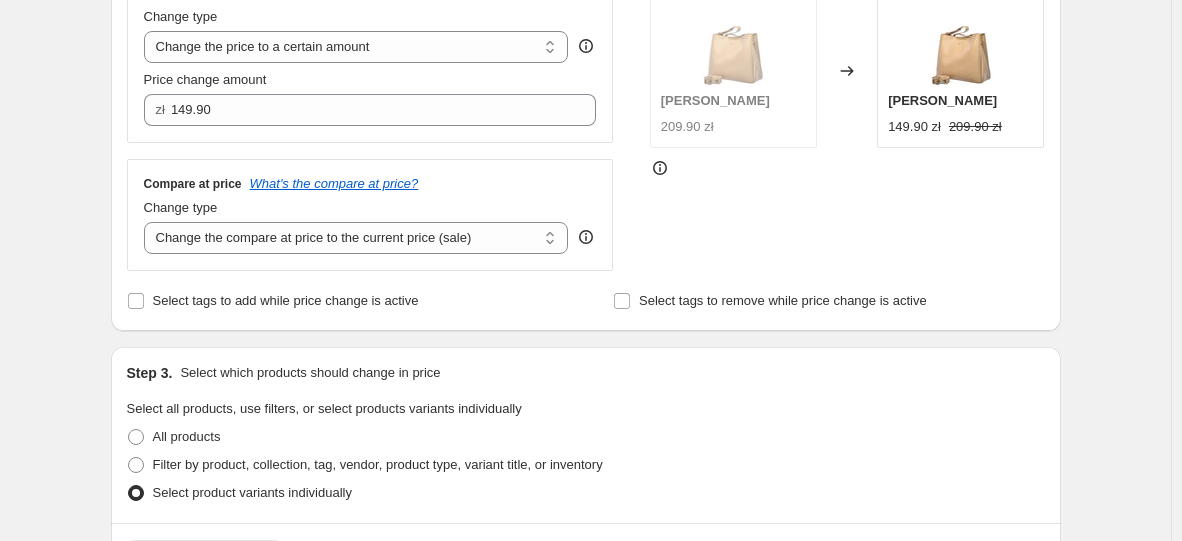 click on "Create new price [MEDICAL_DATA]. This page is ready Create new price [MEDICAL_DATA] Draft Step 1. Optionally give your price [MEDICAL_DATA] a title (eg "March 30% off sale on boots") 17 lip 2025, 11:19:08 Price [MEDICAL_DATA] This title is just for internal use, customers won't see it Step 2. Select how the prices should change Use bulk price change rules Set product prices individually Use CSV upload Price Change type Change the price to a certain amount Change the price by a certain amount Change the price by a certain percentage Change the price to the current compare at price (price before sale) Change the price by a certain amount relative to the compare at price Change the price by a certain percentage relative to the compare at price Don't change the price Change the price by a certain percentage relative to the cost per item Change price to certain cost margin Change the price to a certain amount Price change amount zł 149.90 Compare at price What's the compare at price? Change type Don't change the compare at price" at bounding box center (585, 445) 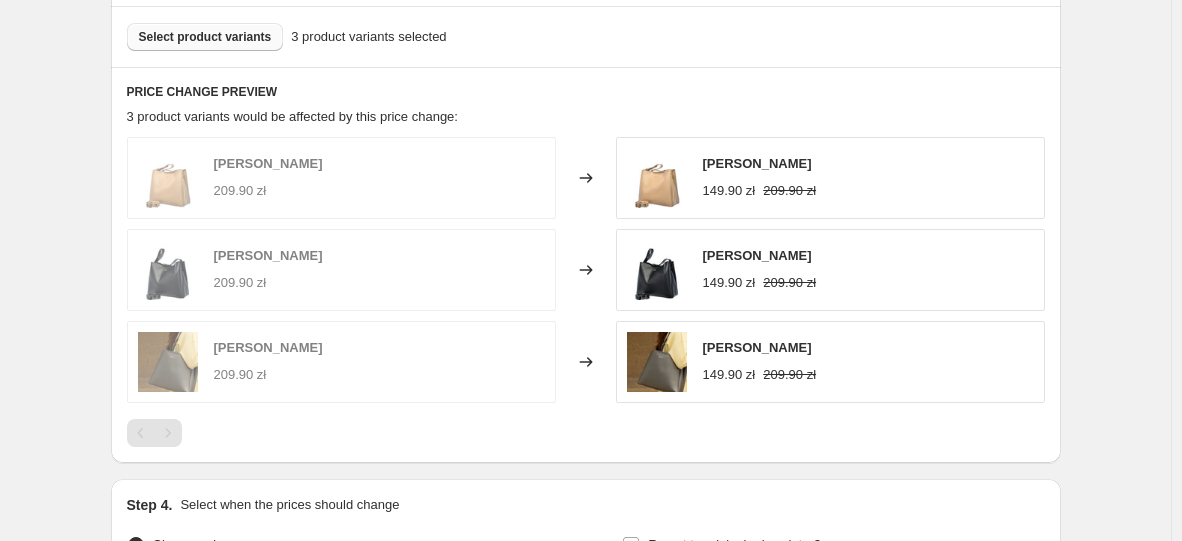scroll, scrollTop: 1150, scrollLeft: 0, axis: vertical 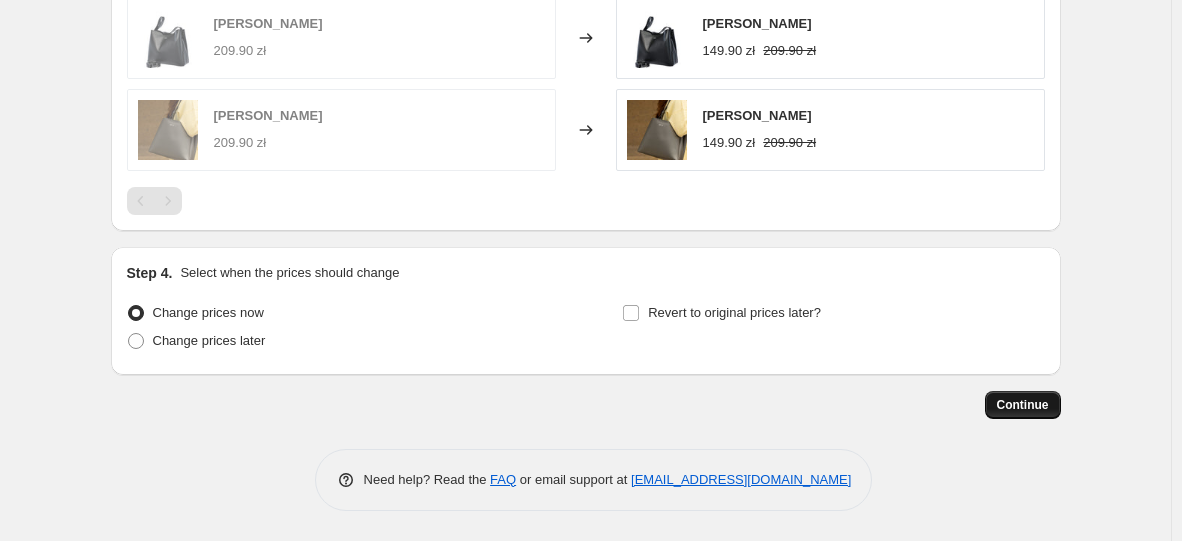 click on "Continue" at bounding box center [1023, 405] 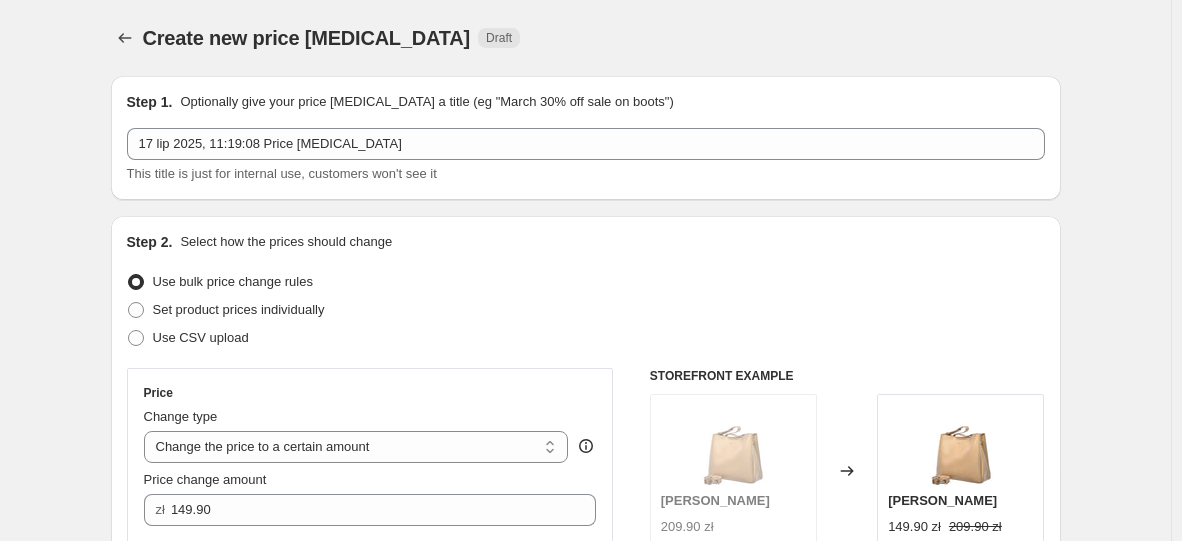 scroll, scrollTop: 1150, scrollLeft: 0, axis: vertical 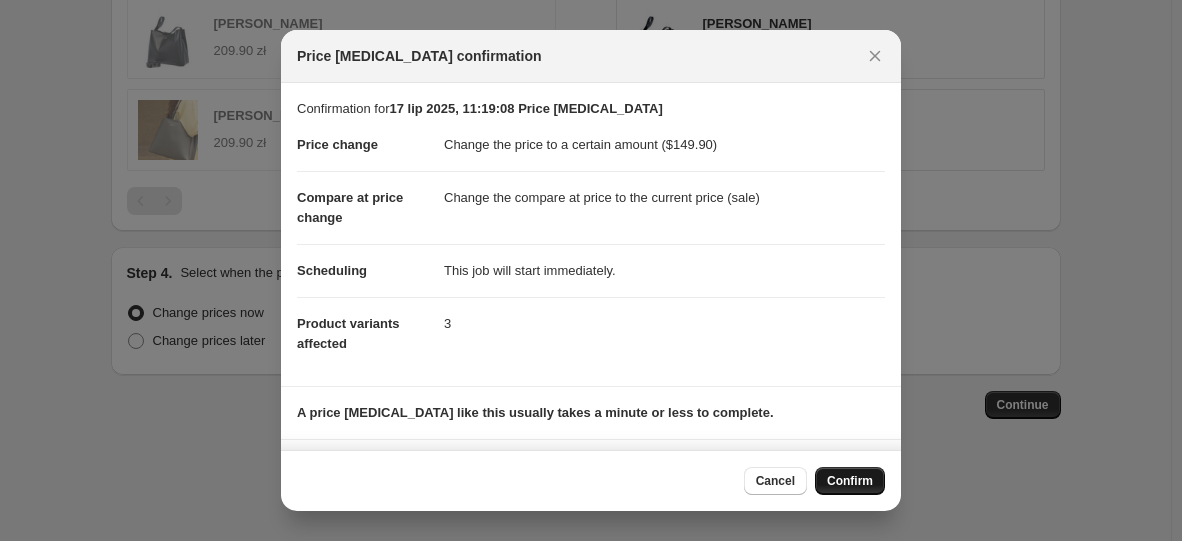click on "Confirm" at bounding box center (850, 481) 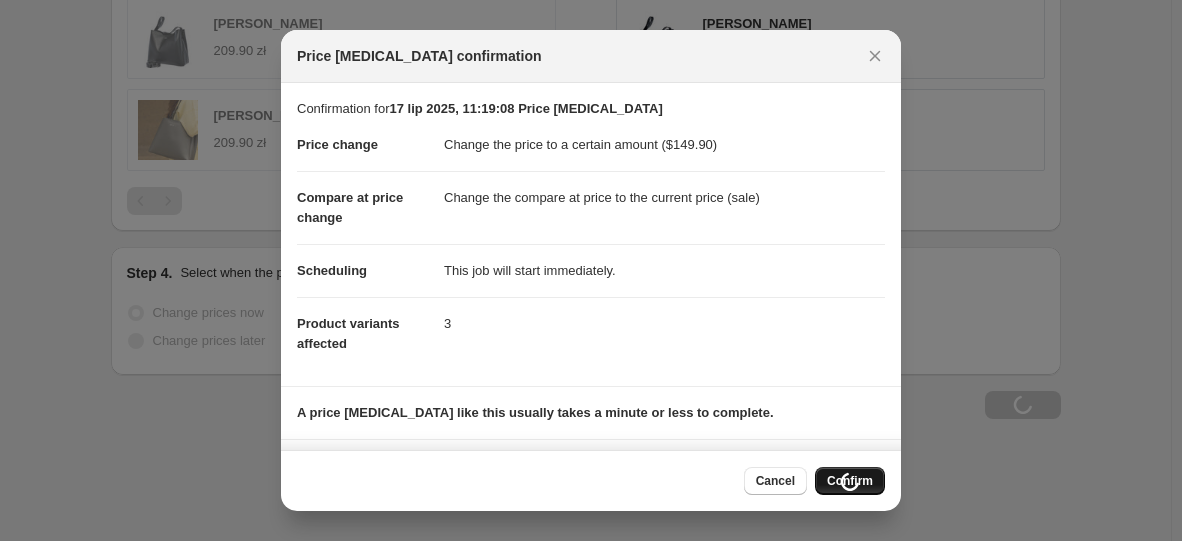 scroll, scrollTop: 1218, scrollLeft: 0, axis: vertical 